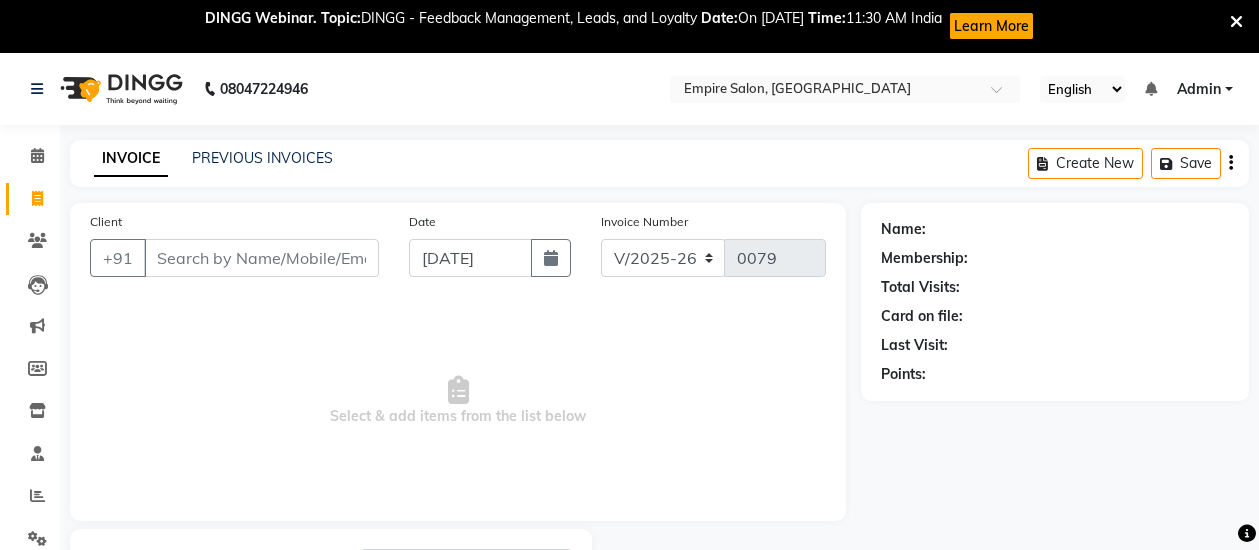 select on "6286" 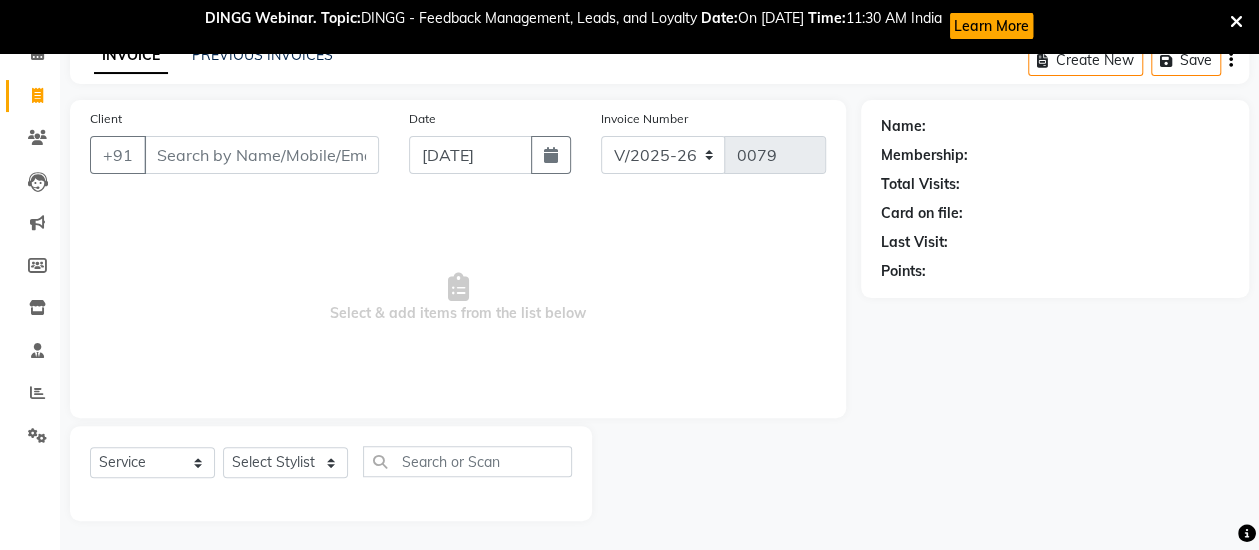 scroll, scrollTop: 0, scrollLeft: 0, axis: both 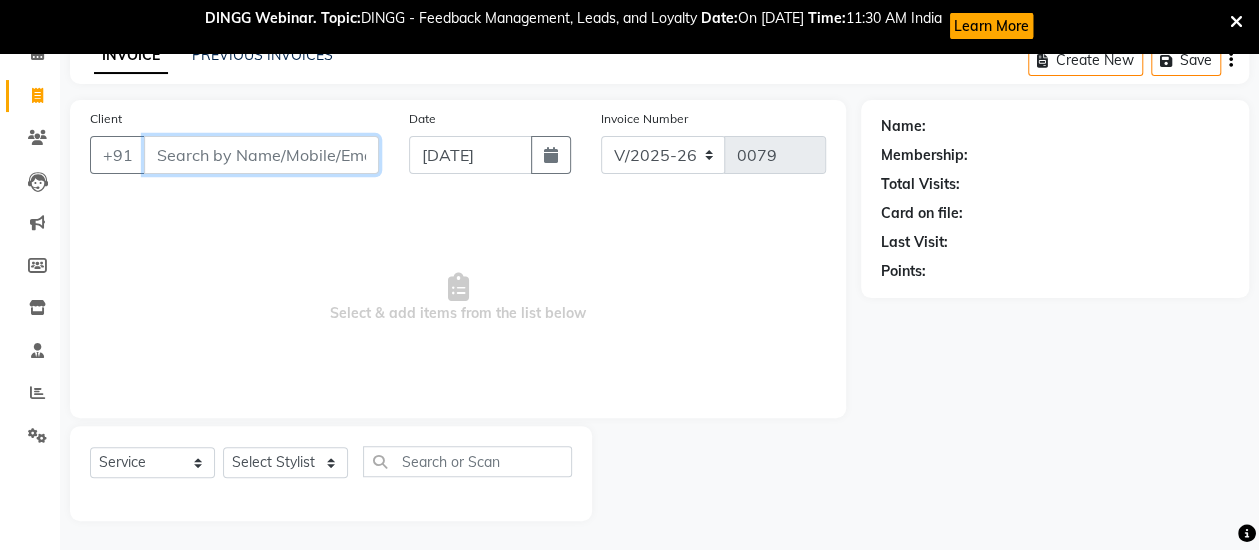 click on "Client" at bounding box center [261, 155] 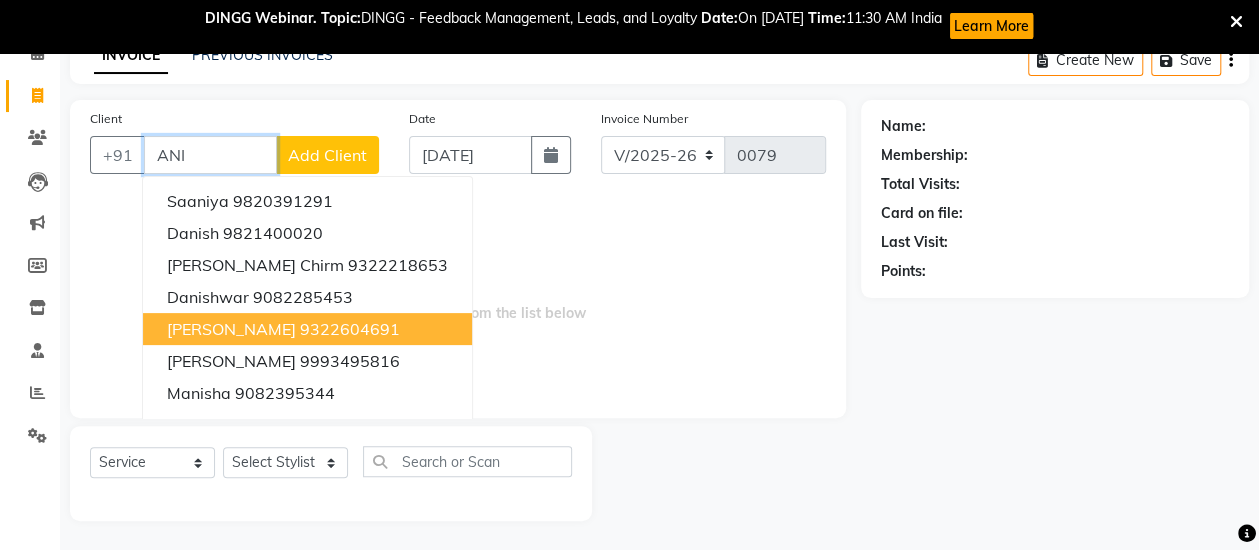 click on "[PERSON_NAME]  9322604691" at bounding box center [307, 329] 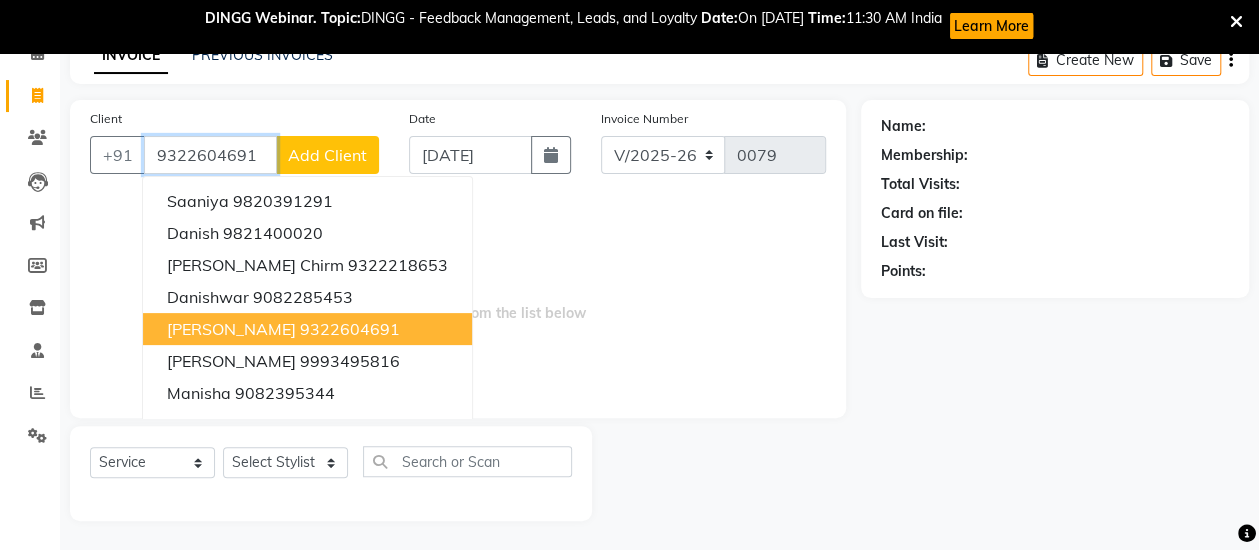type on "9322604691" 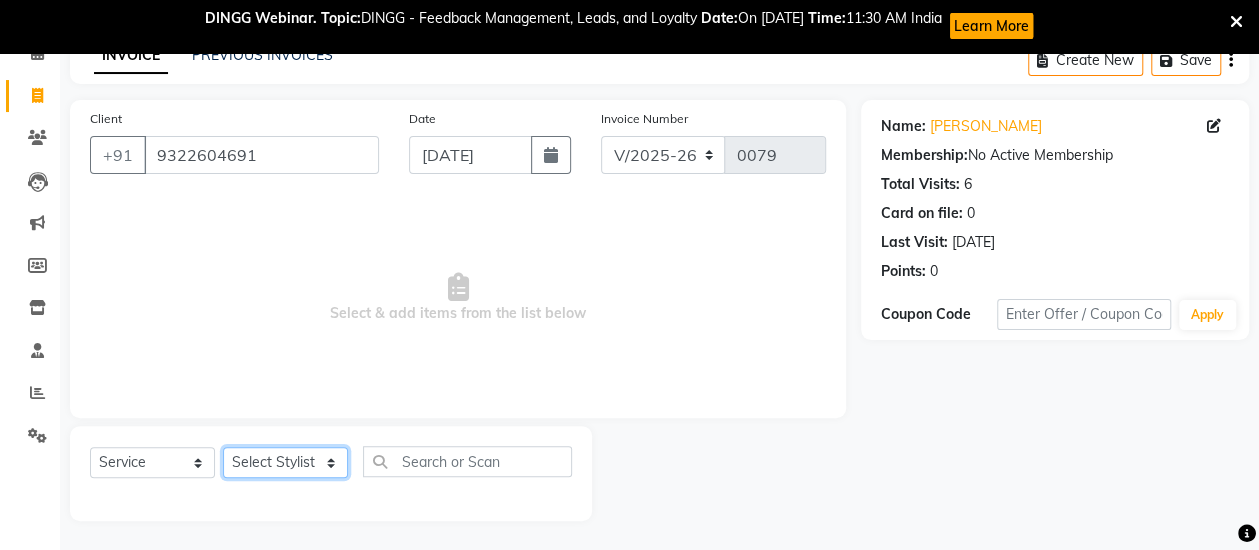 click on "Select Stylist [PERSON_NAME] [PERSON_NAME] Iqra [PERSON_NAME] [PERSON_NAME] [PERSON_NAME] Mr [DEMOGRAPHIC_DATA] [PERSON_NAME]" 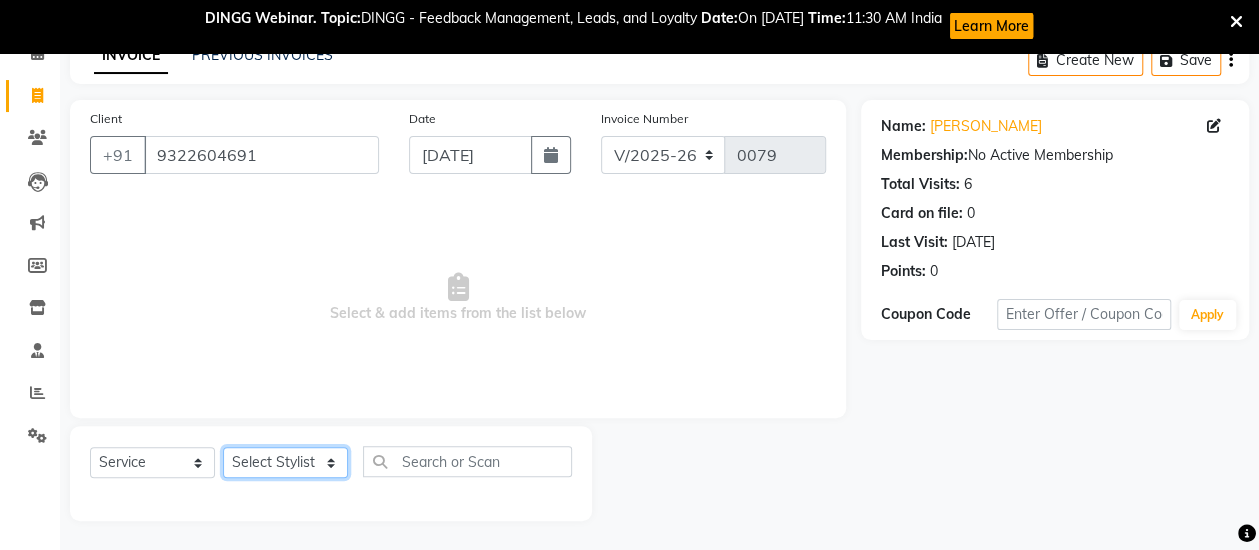 select on "51020" 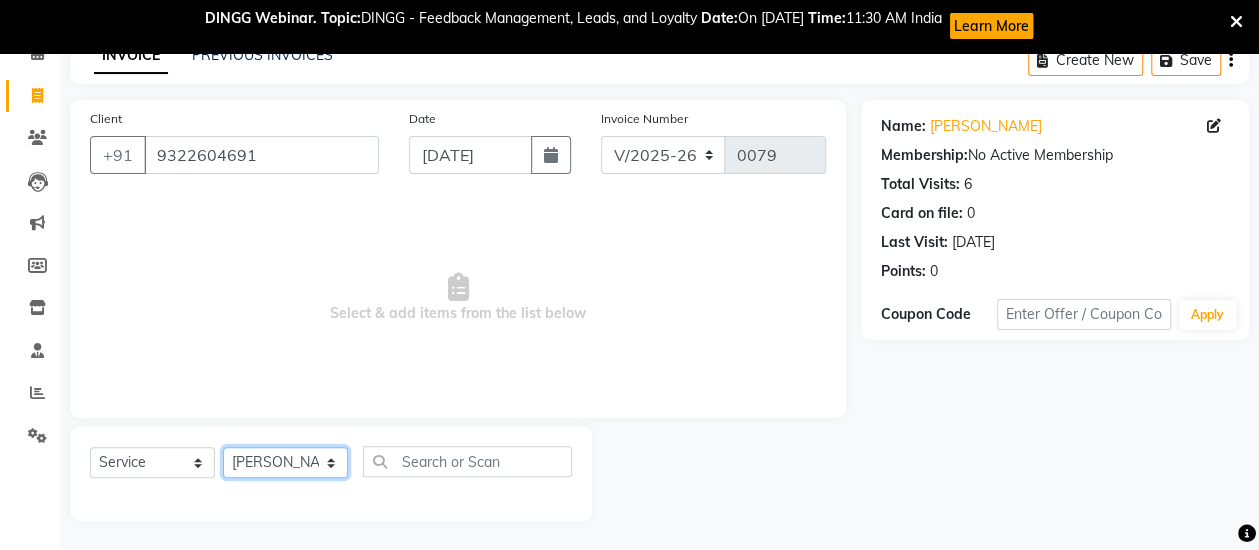 click on "Select Stylist [PERSON_NAME] [PERSON_NAME] Iqra [PERSON_NAME] [PERSON_NAME] [PERSON_NAME] Mr [DEMOGRAPHIC_DATA] [PERSON_NAME]" 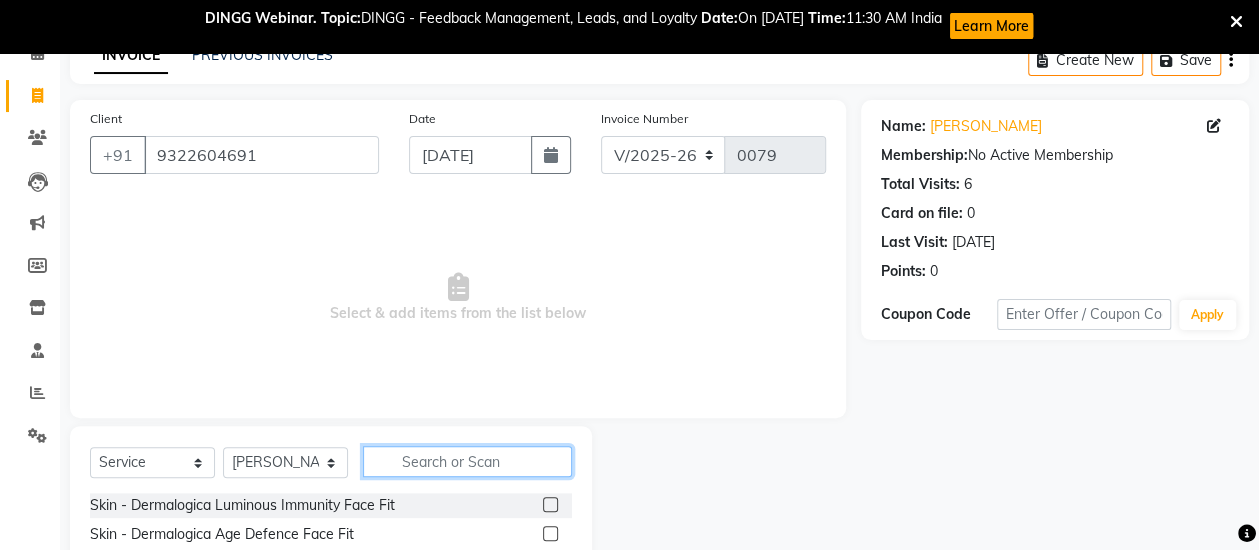 click 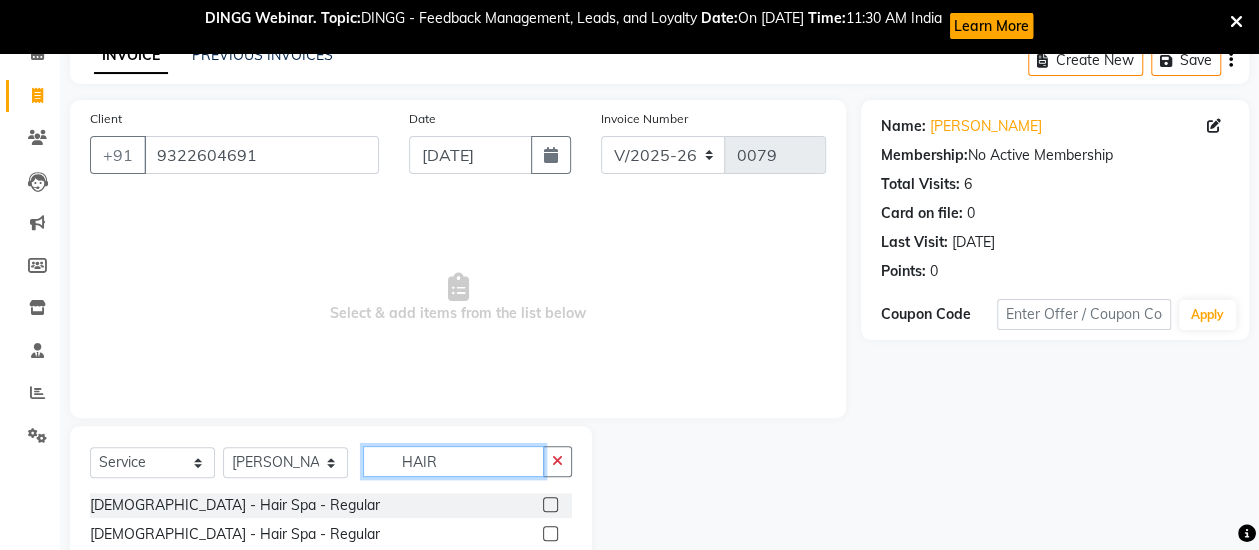 scroll, scrollTop: 303, scrollLeft: 0, axis: vertical 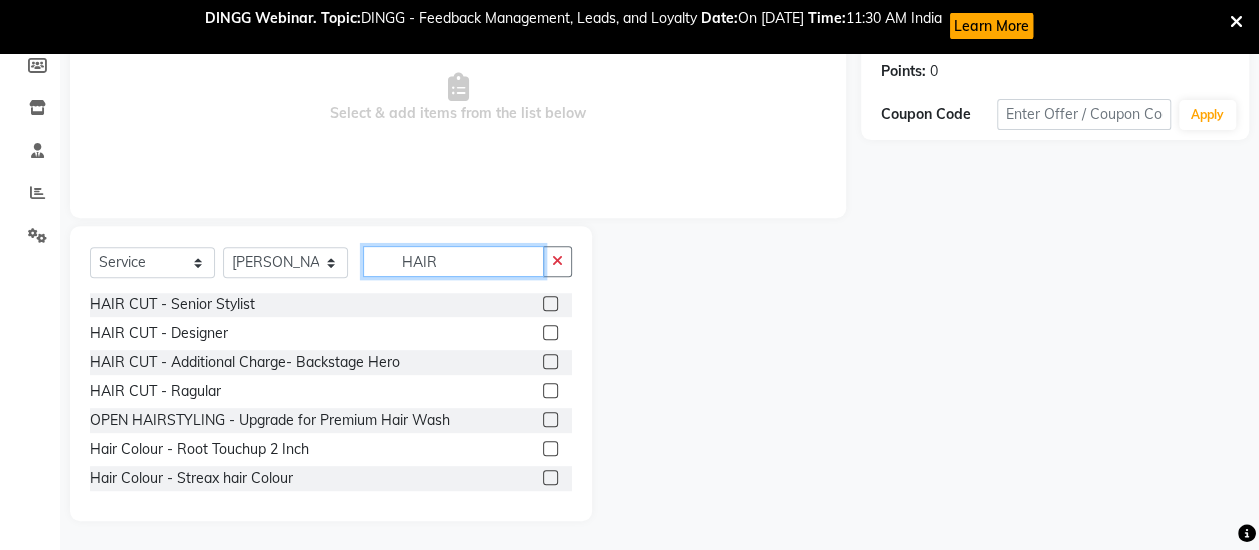 type on "HAIR" 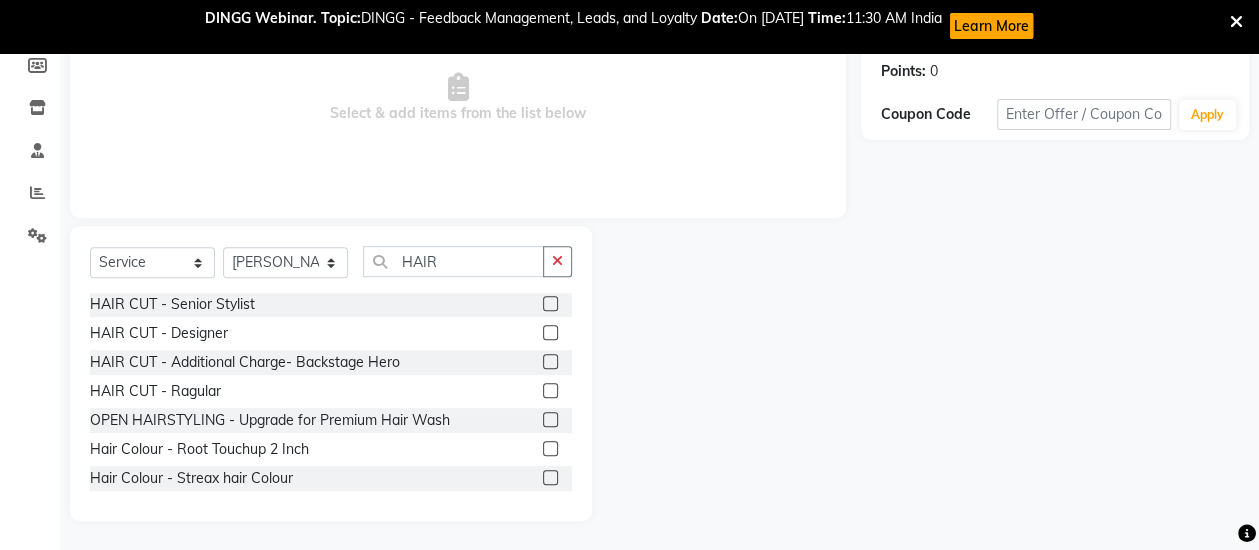 click 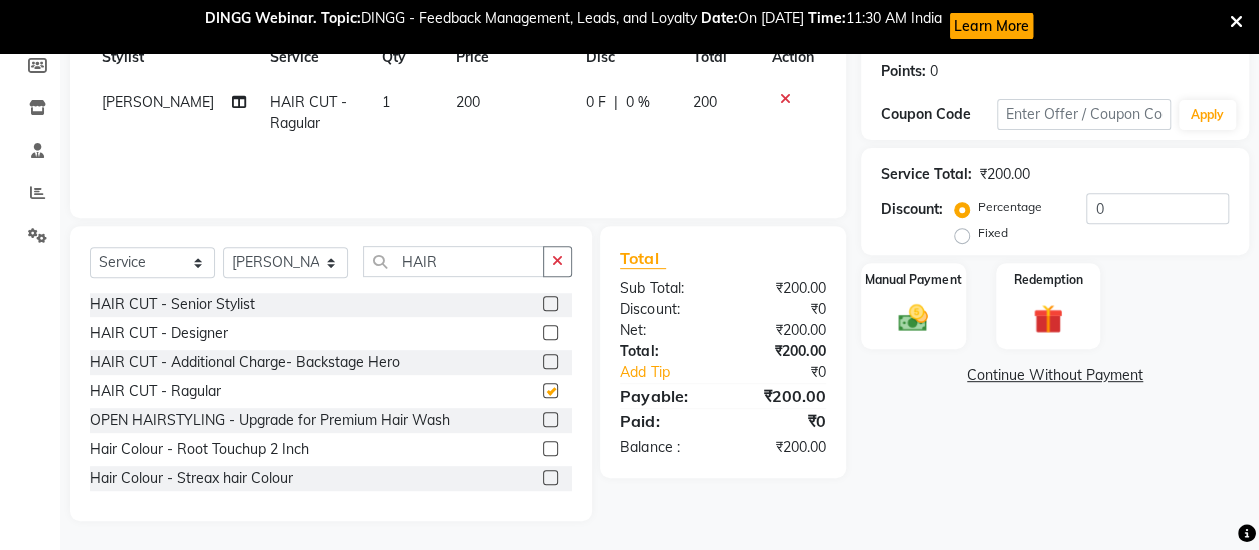 checkbox on "false" 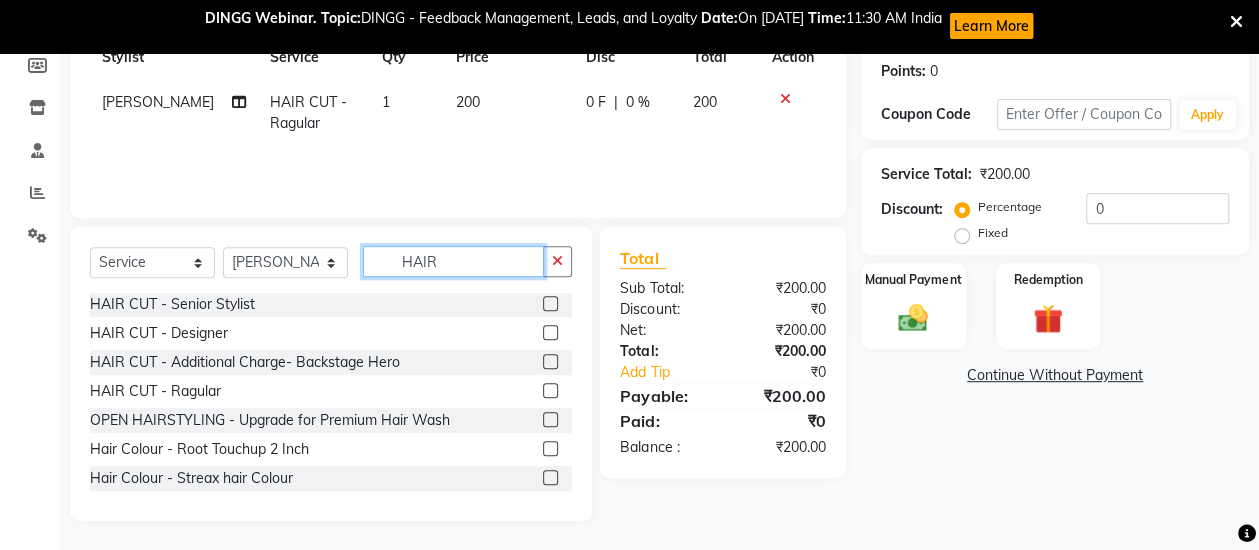 click on "HAIR" 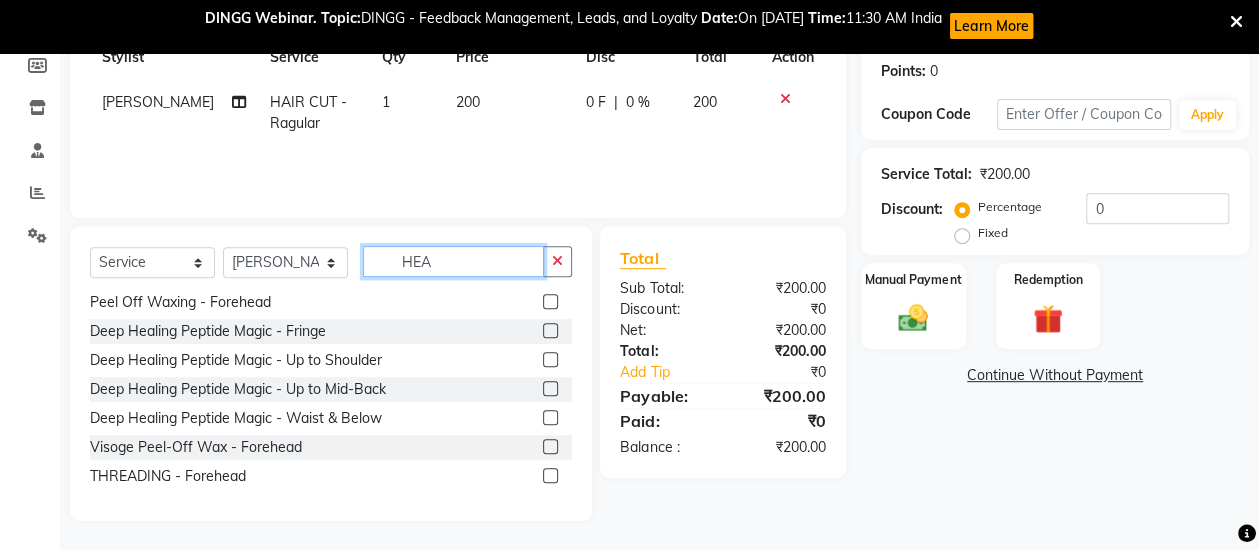 scroll, scrollTop: 148, scrollLeft: 0, axis: vertical 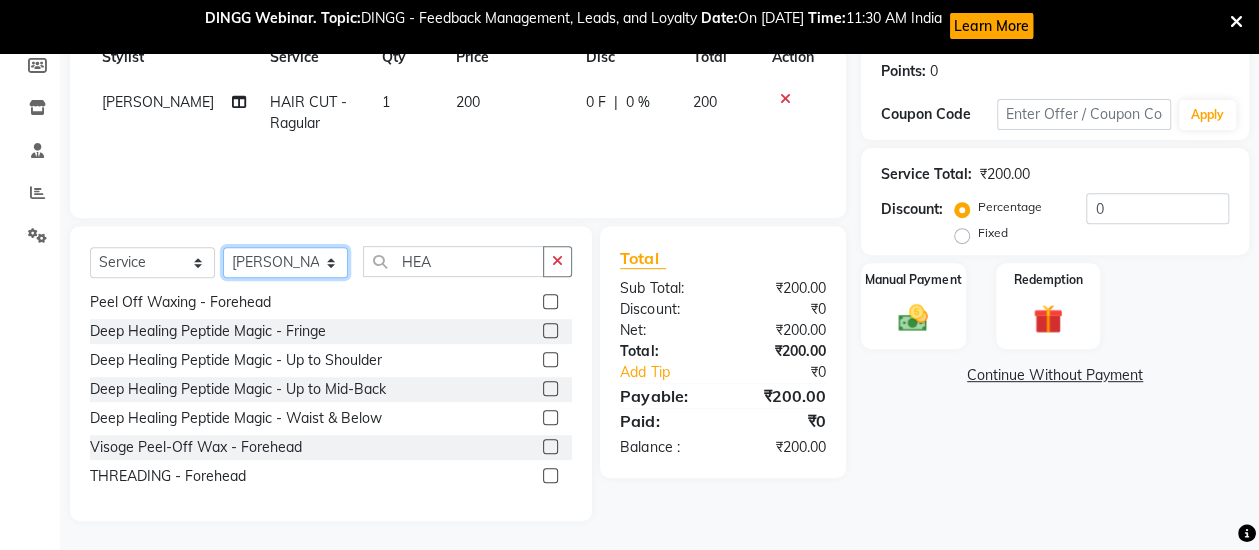 click on "Select Stylist [PERSON_NAME] [PERSON_NAME] Iqra [PERSON_NAME] [PERSON_NAME] [PERSON_NAME] Mr [DEMOGRAPHIC_DATA] [PERSON_NAME]" 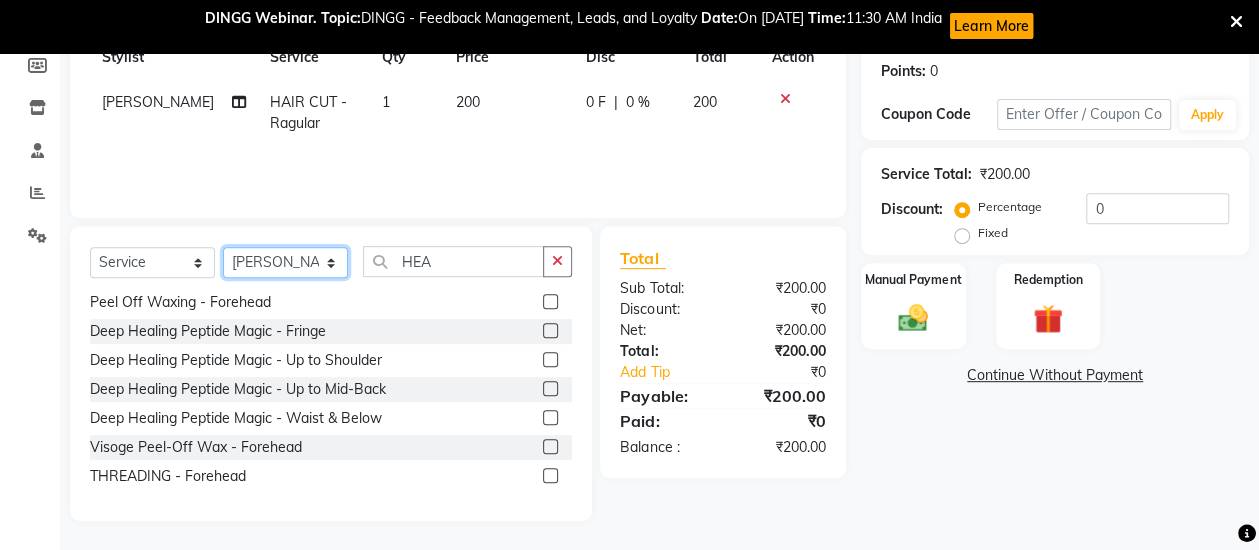 select on "85581" 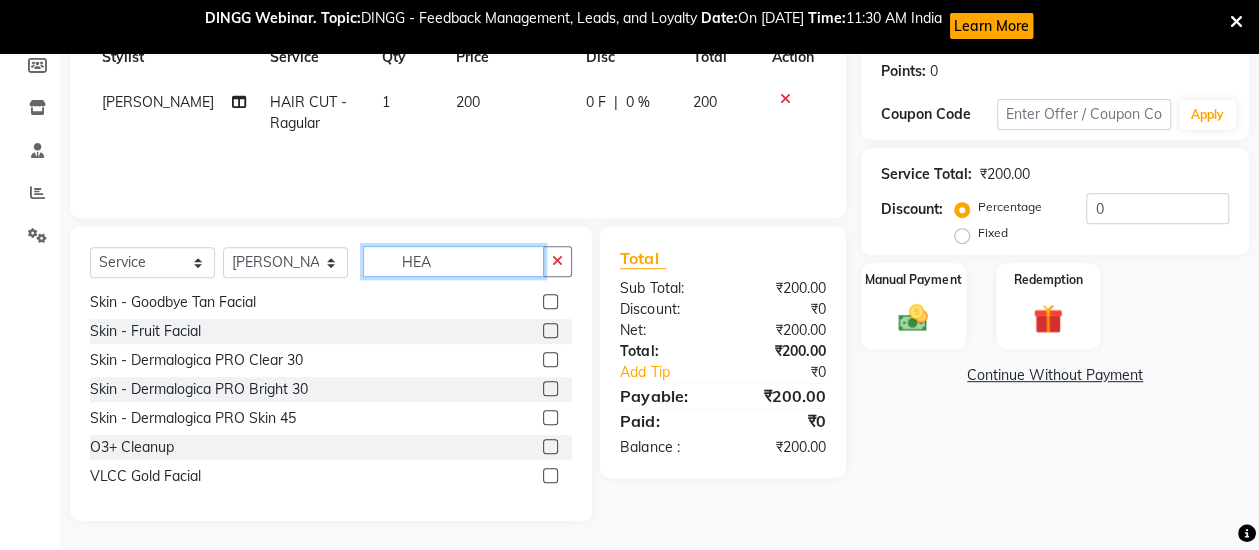 click on "HEA" 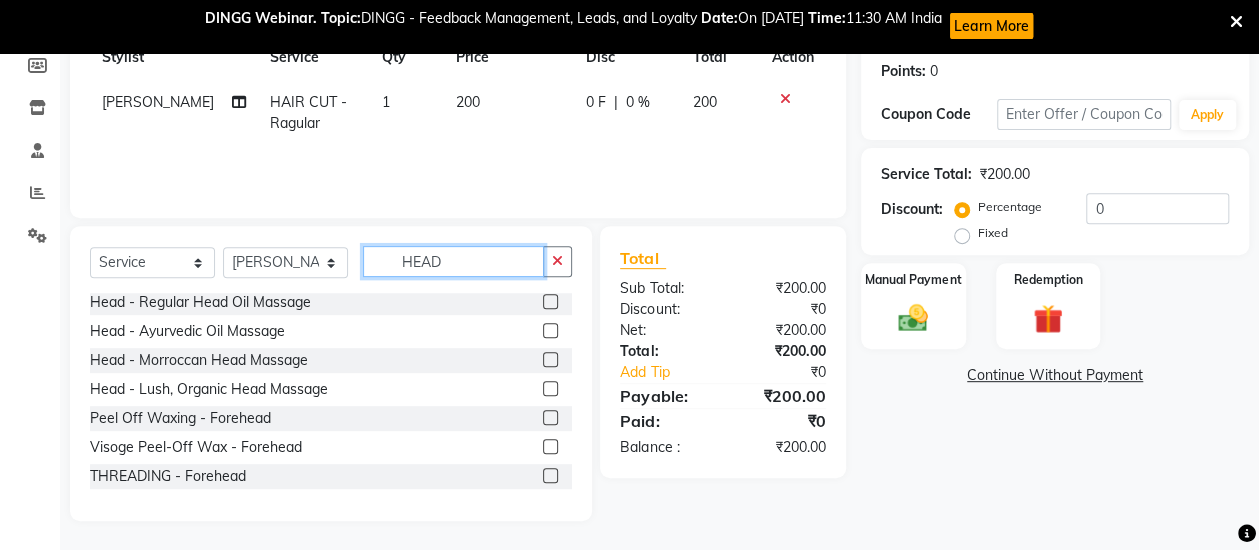 scroll, scrollTop: 3, scrollLeft: 0, axis: vertical 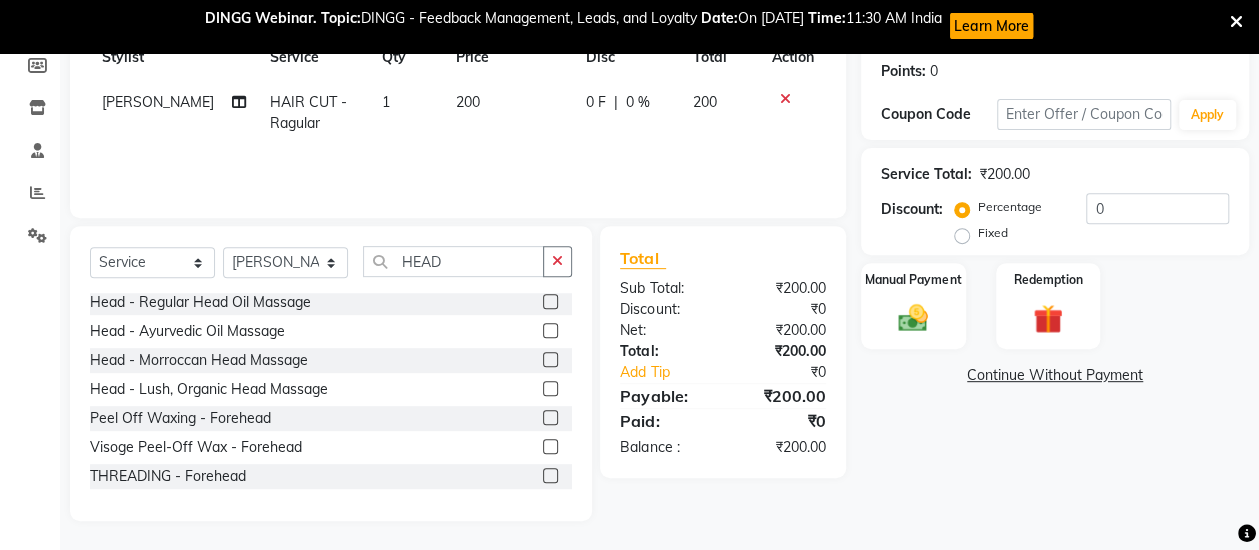 click 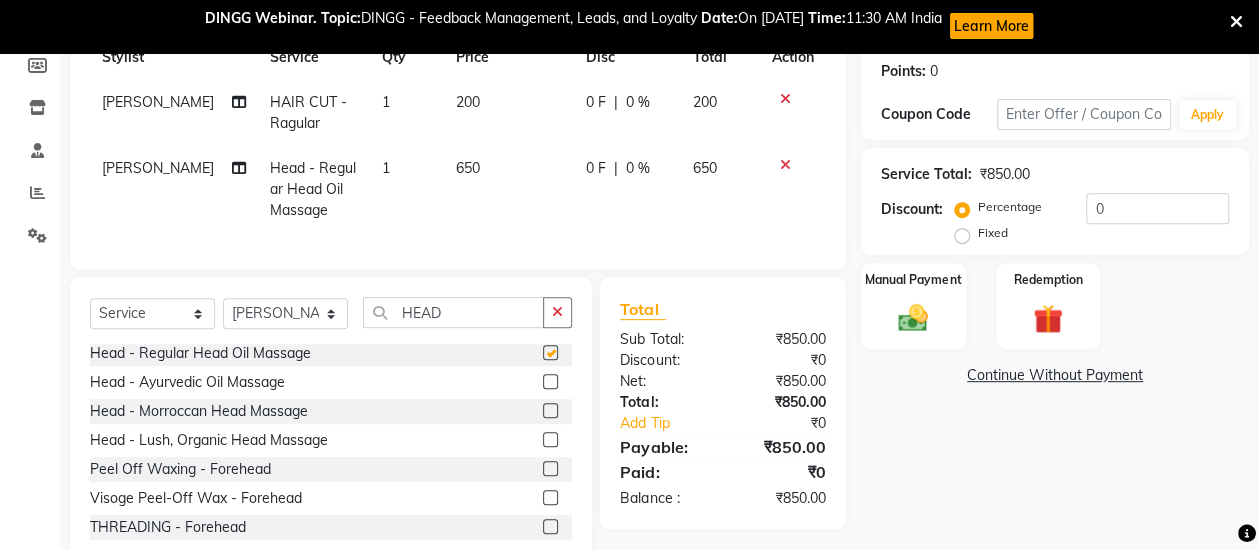 checkbox on "false" 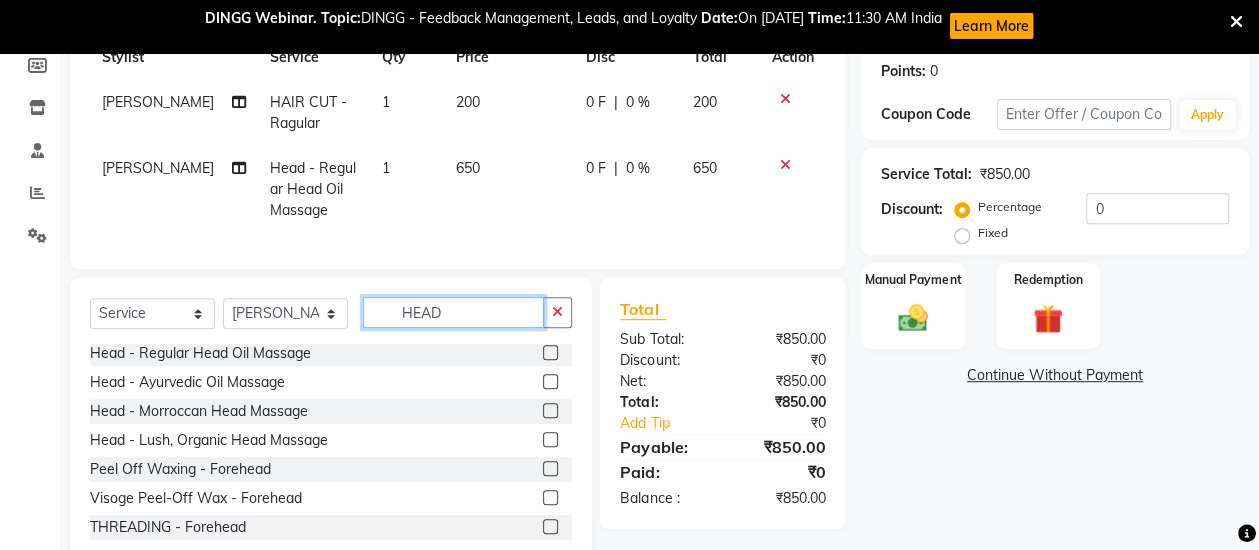 click on "HEAD" 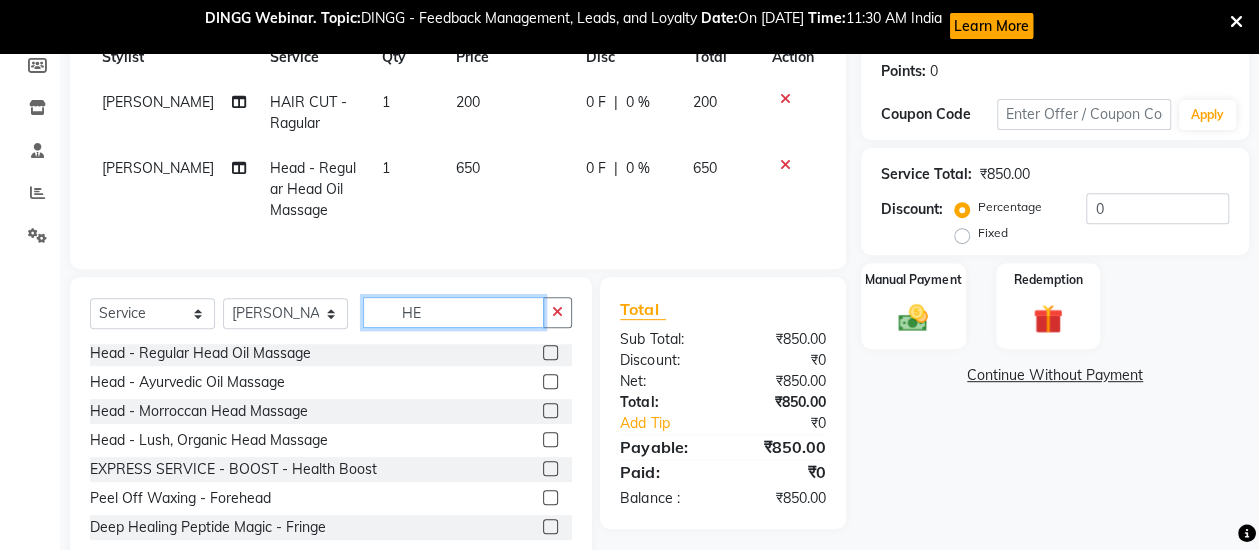type on "H" 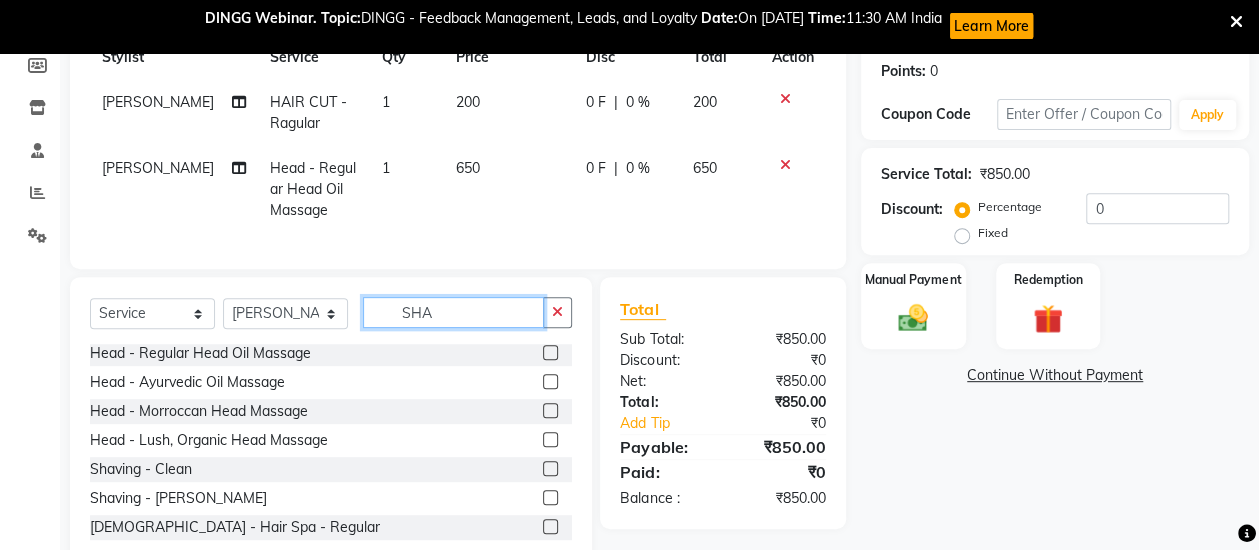 scroll, scrollTop: 0, scrollLeft: 0, axis: both 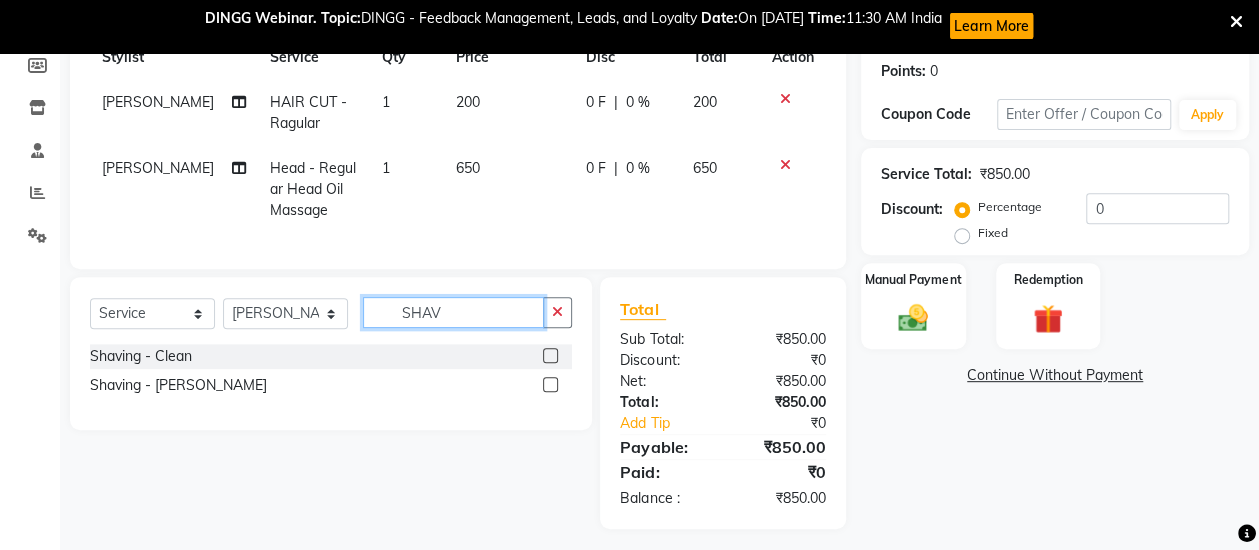 type on "SHAV" 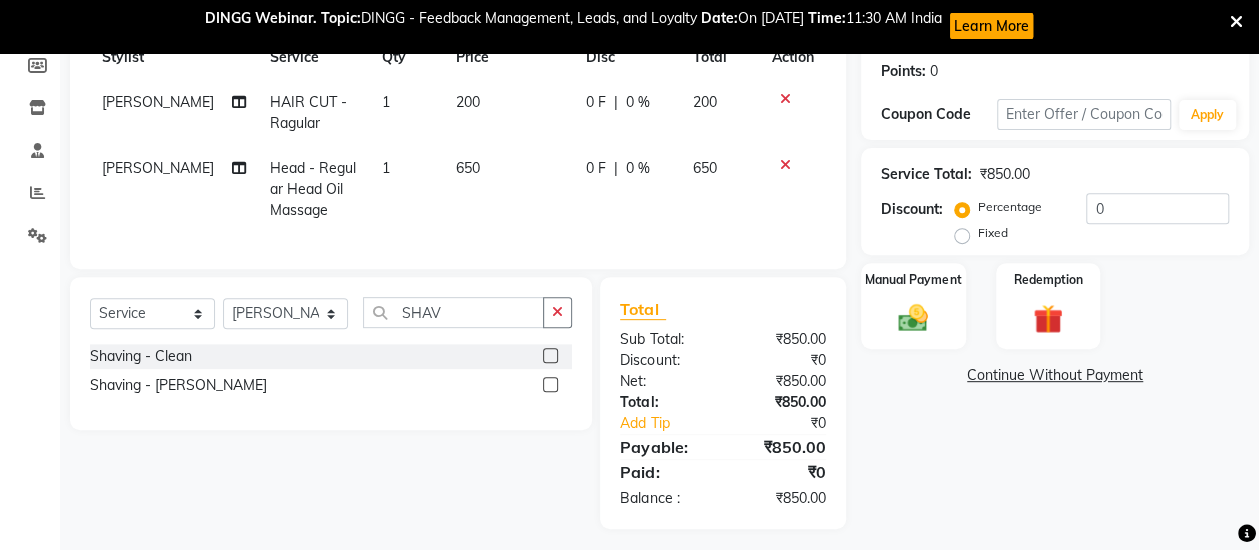 click 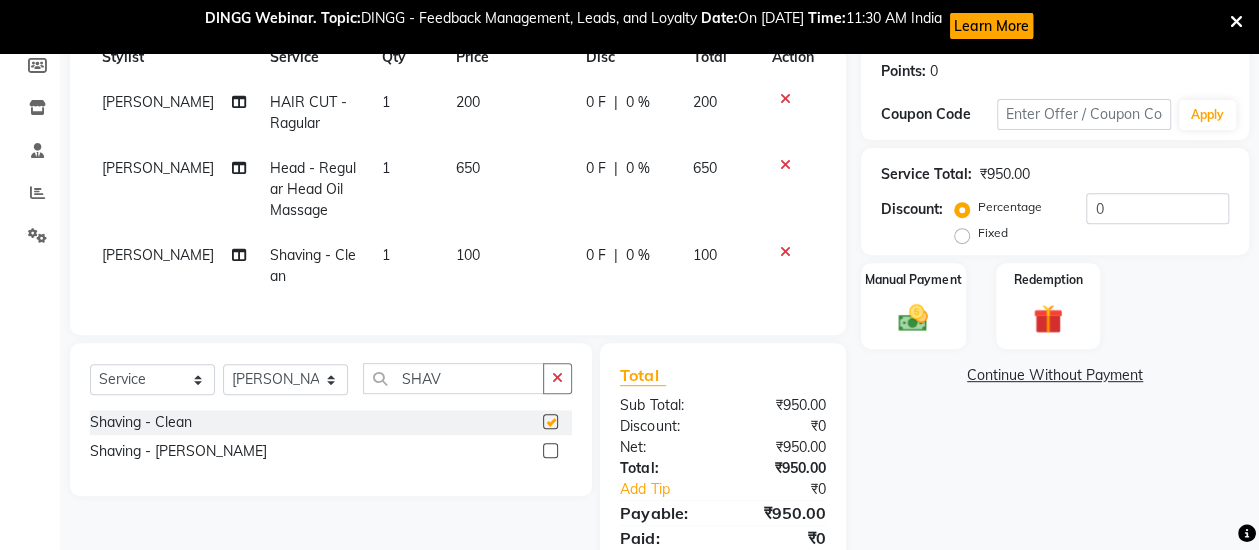 checkbox on "false" 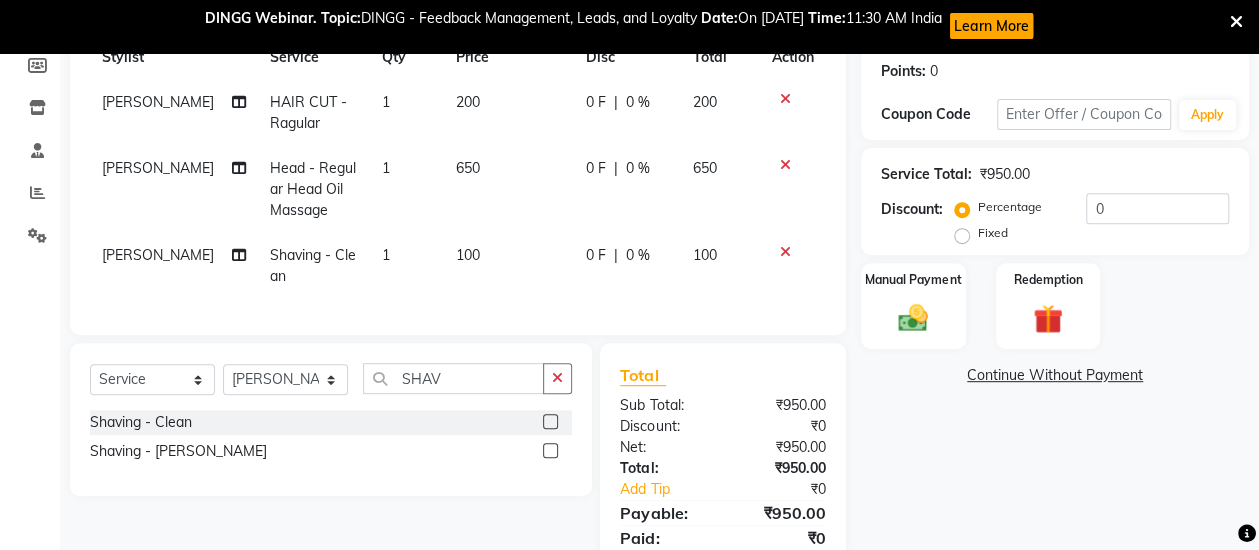 click on "650" 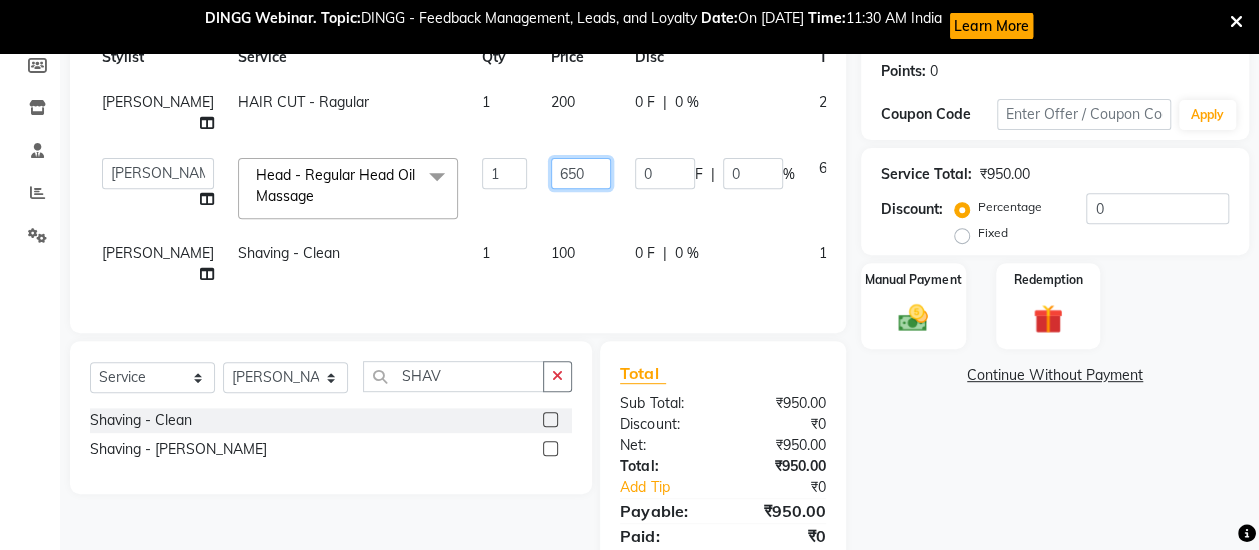 click on "650" 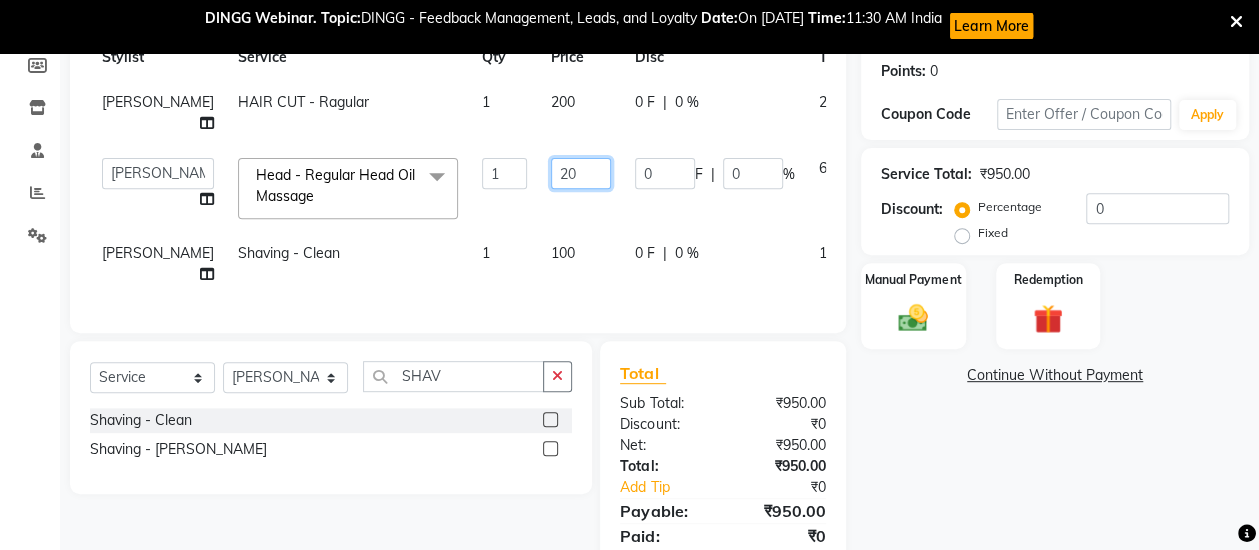 type on "250" 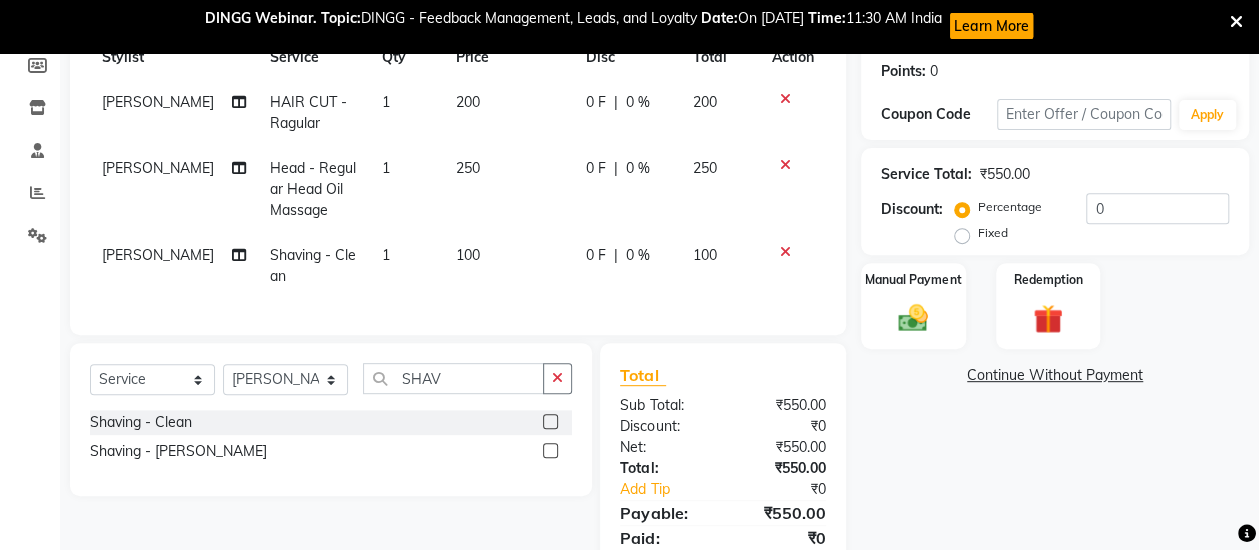 click on "Name: [PERSON_NAME] Membership:  No Active Membership  Total Visits:  6 Card on file:  0 Last Visit:   [DATE] Points:   0  Coupon Code Apply Service Total:  ₹550.00  Discount:  Percentage   Fixed  0 Manual Payment Redemption  Continue Without Payment" 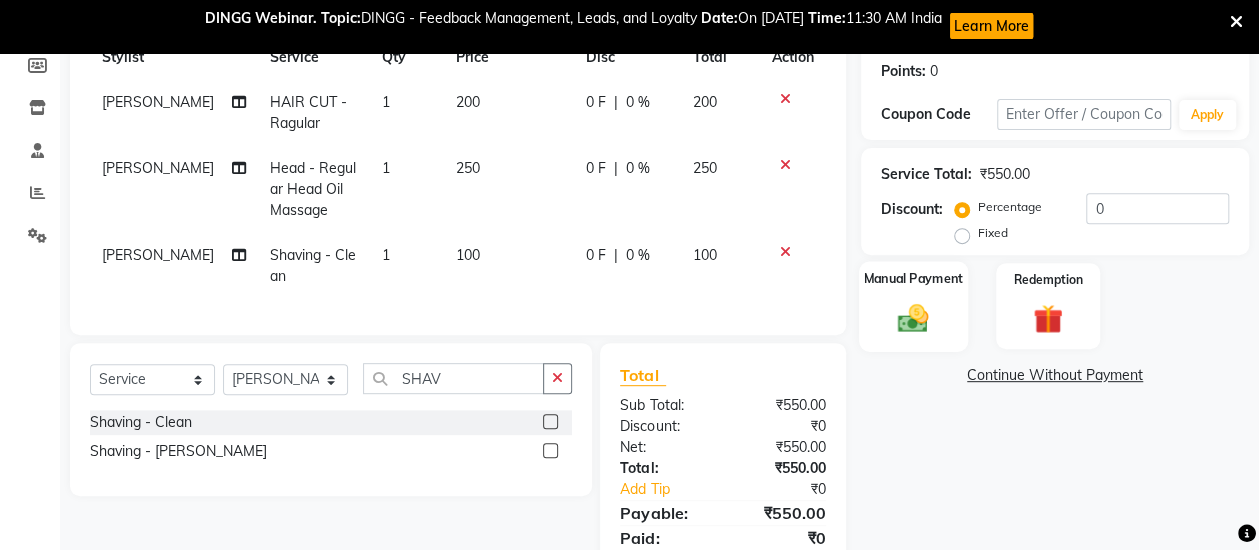 click 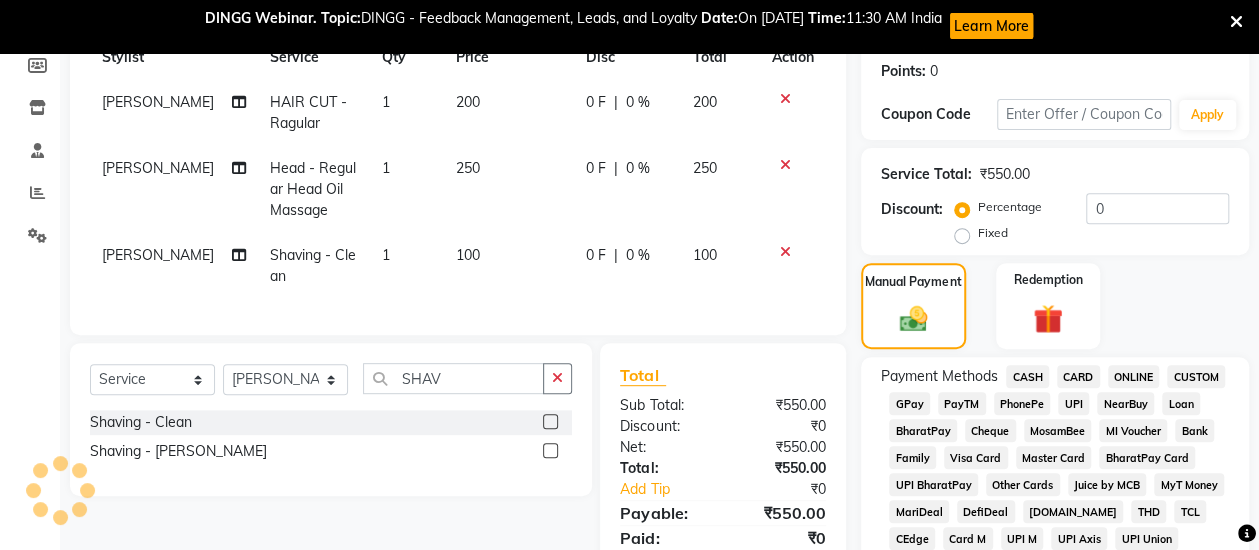 click on "ONLINE" 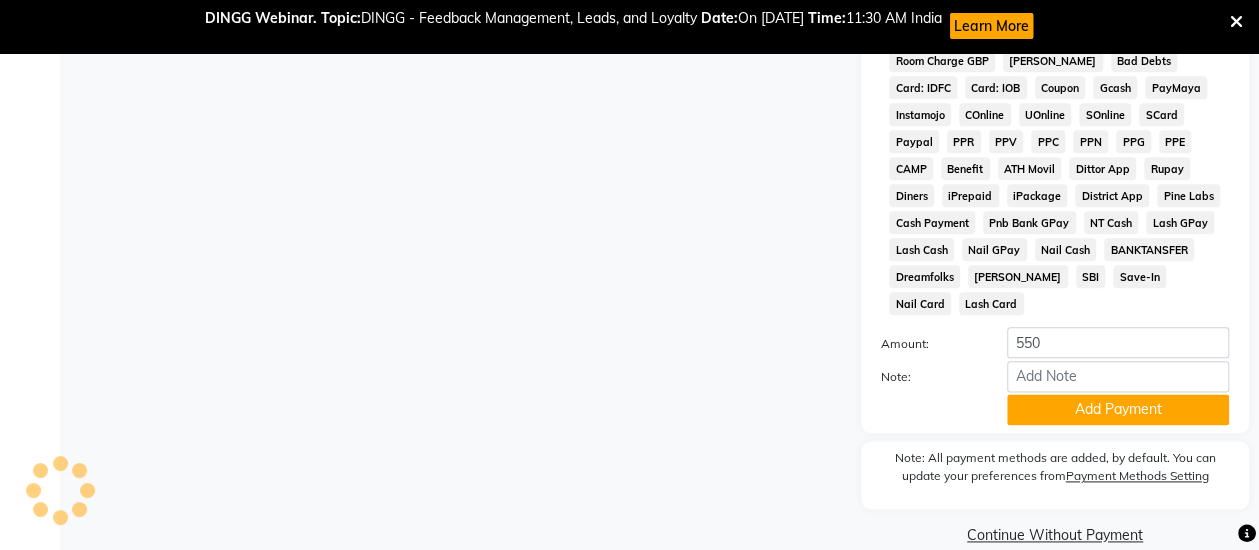scroll, scrollTop: 1060, scrollLeft: 0, axis: vertical 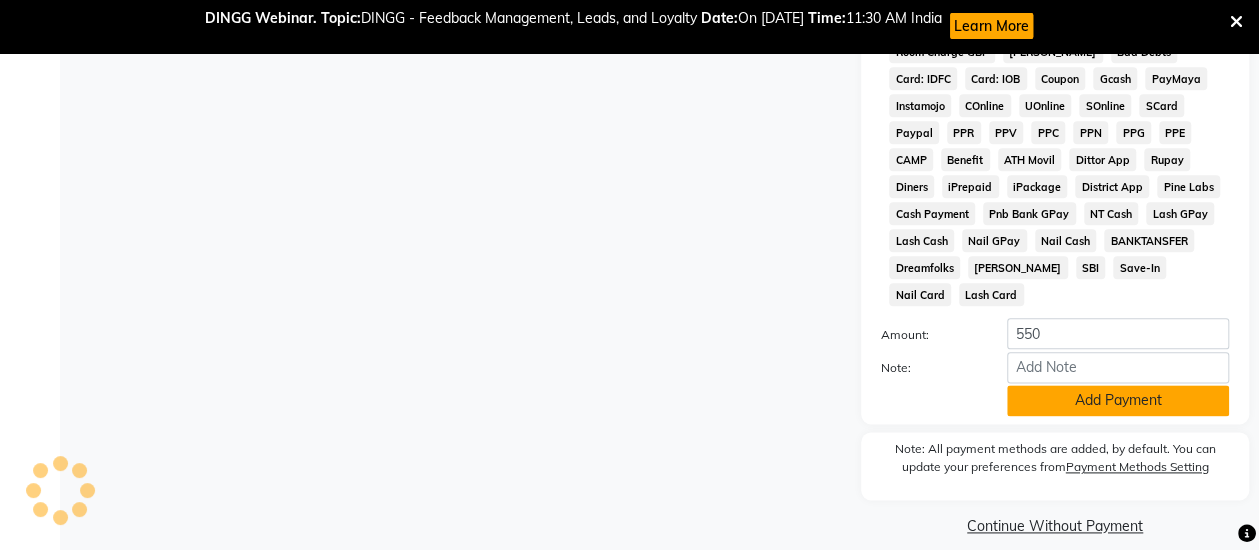 click on "Add Payment" 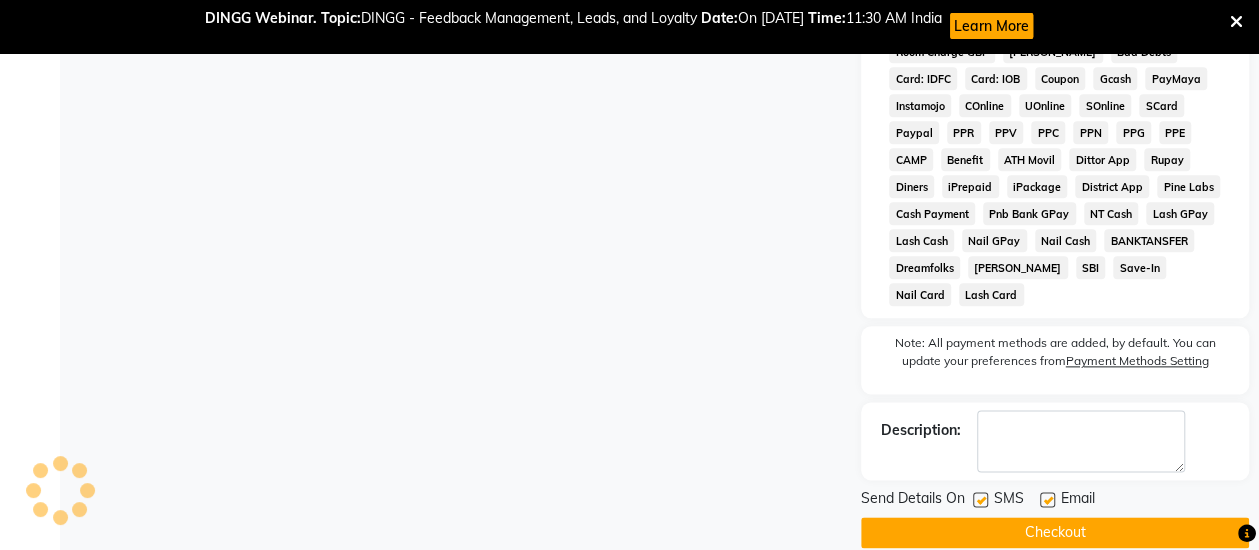 click on "Checkout" 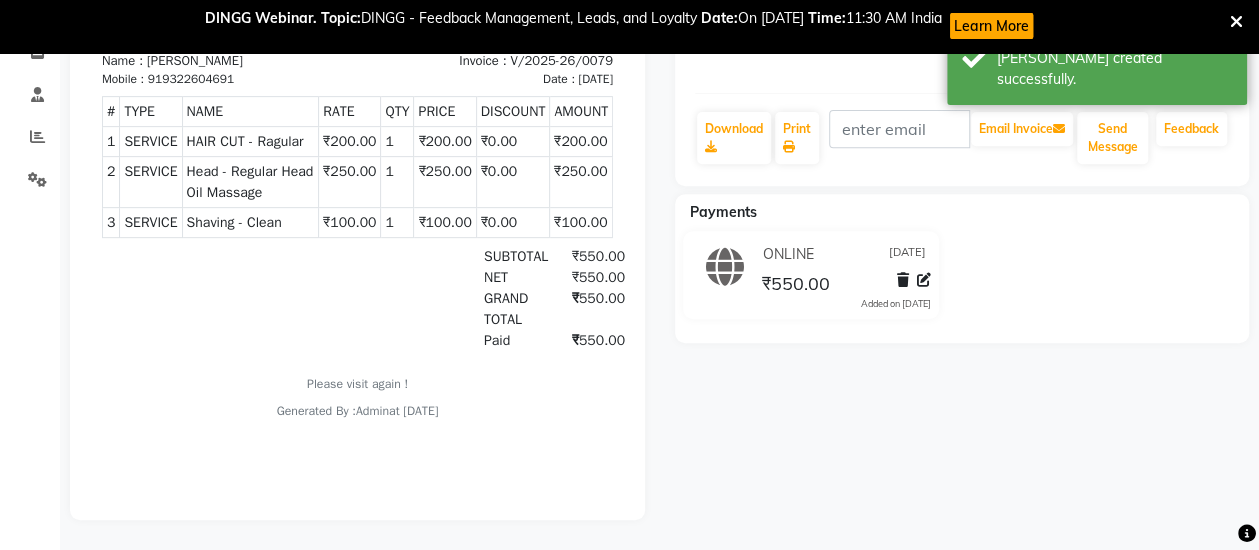 scroll, scrollTop: 0, scrollLeft: 0, axis: both 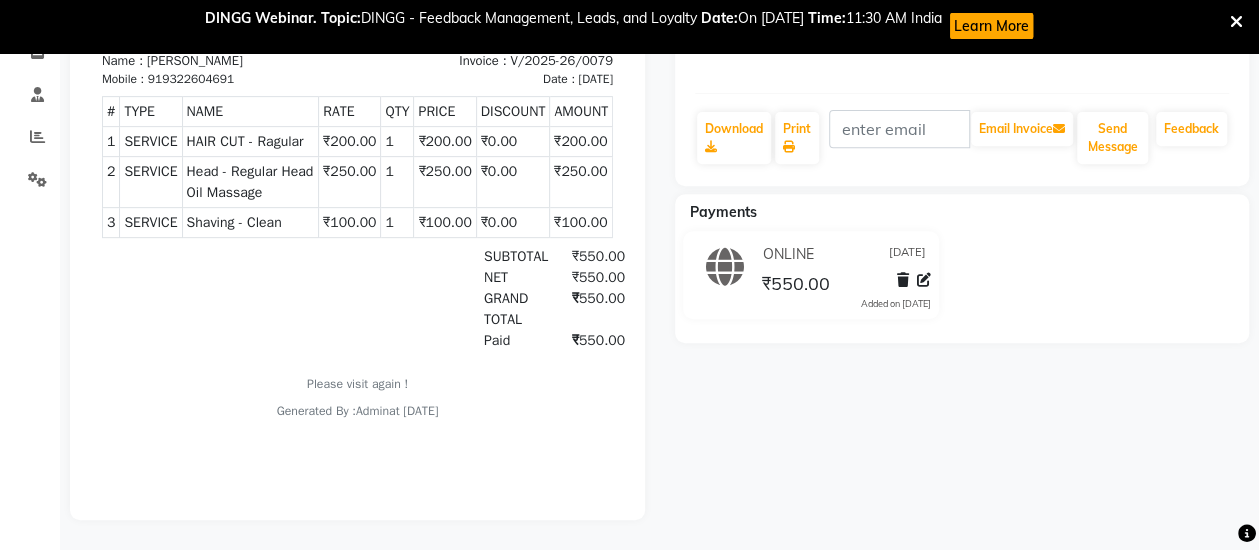 click on "[PERSON_NAME]  Prebook   Payment Received  Download  Print   Email Invoice   Send Message Feedback  Payments ONLINE [DATE] ₹550.00  Added on [DATE]" 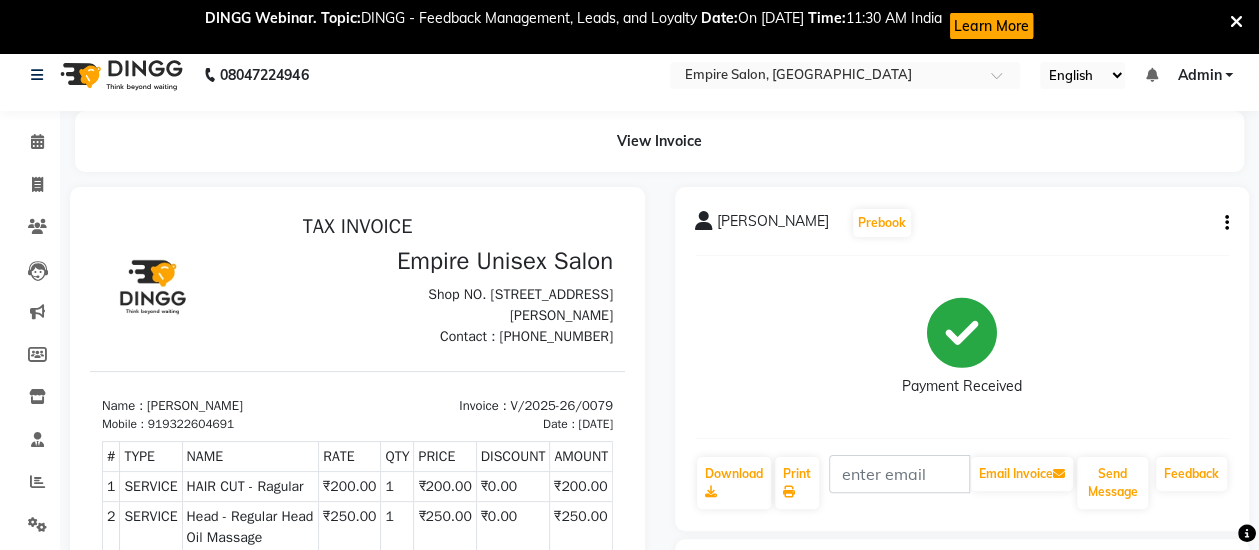scroll, scrollTop: 2, scrollLeft: 0, axis: vertical 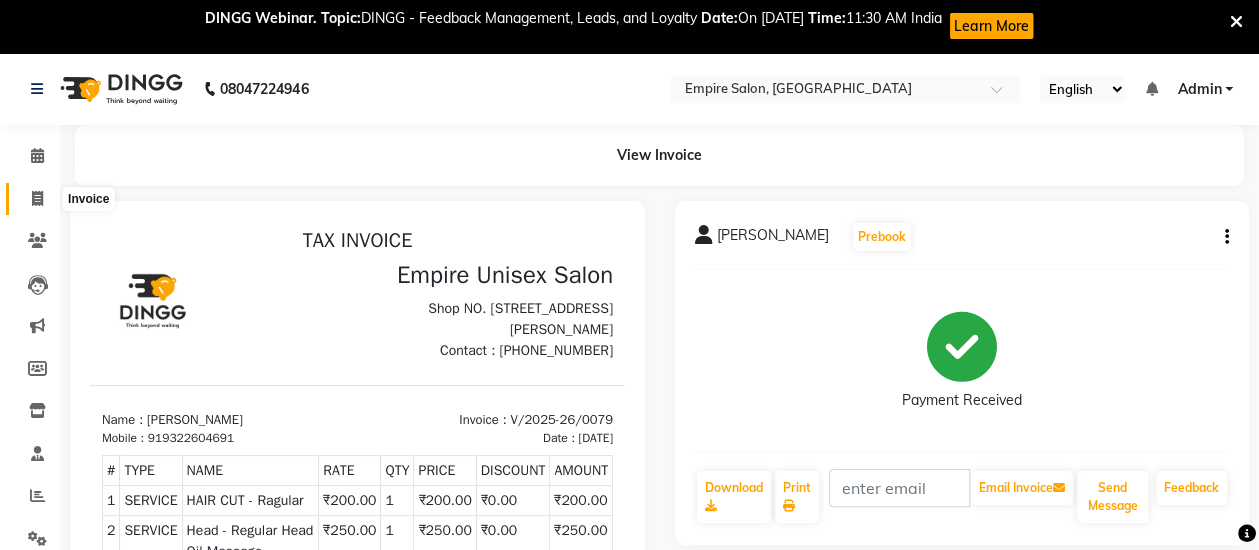 click 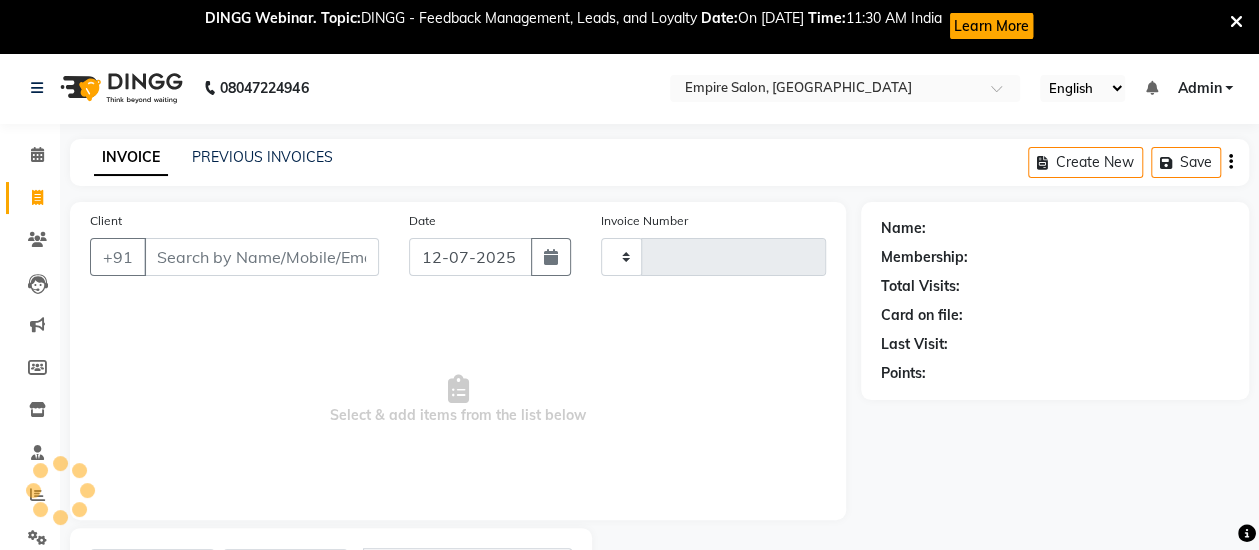 type on "0080" 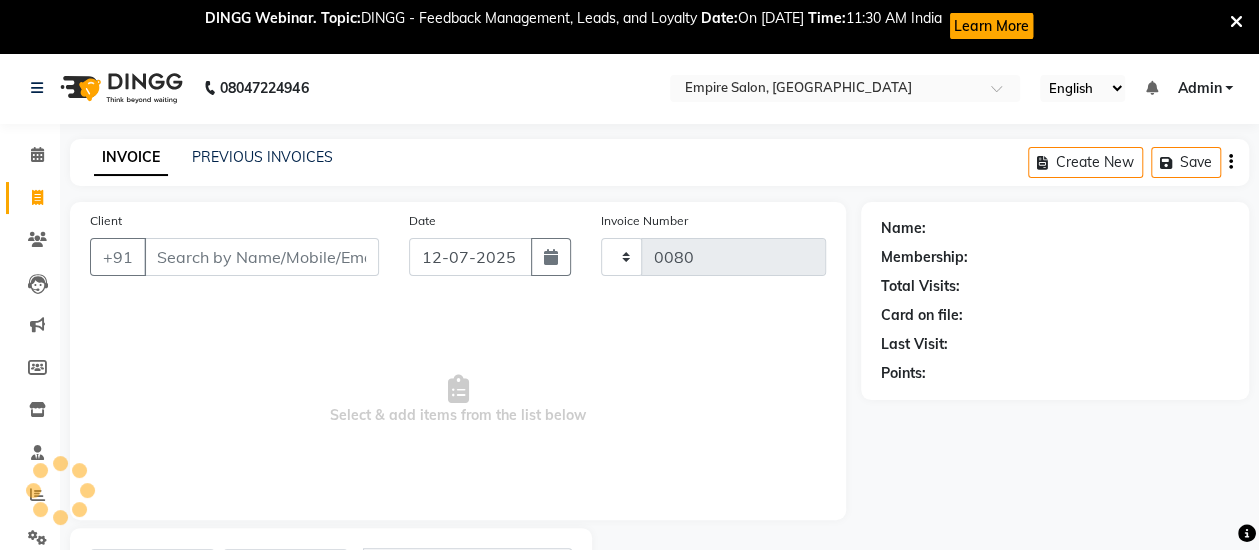 select on "6286" 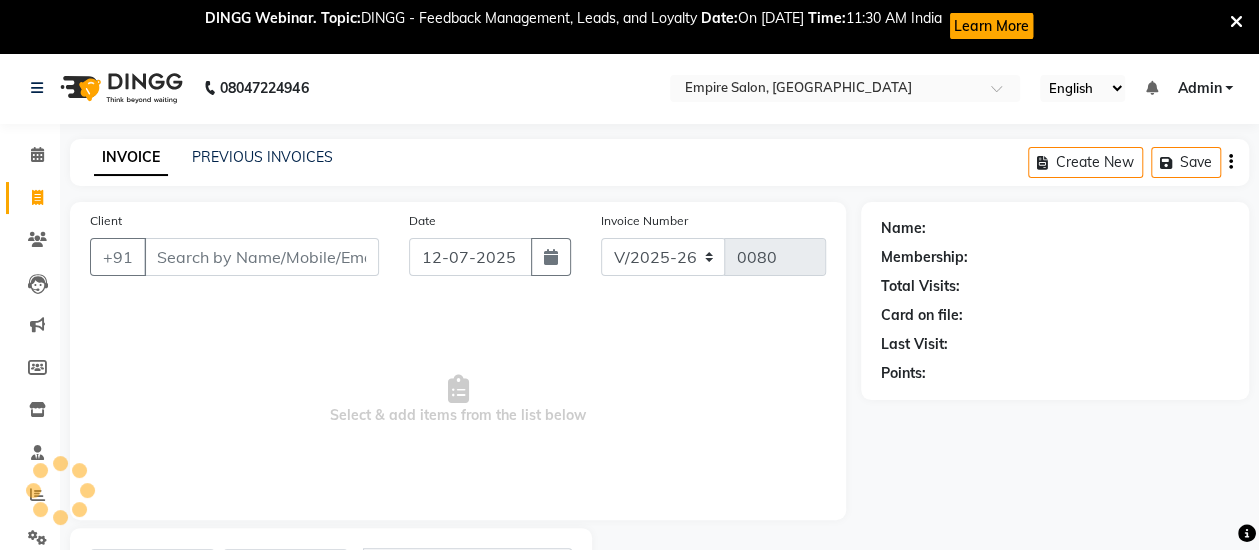scroll, scrollTop: 103, scrollLeft: 0, axis: vertical 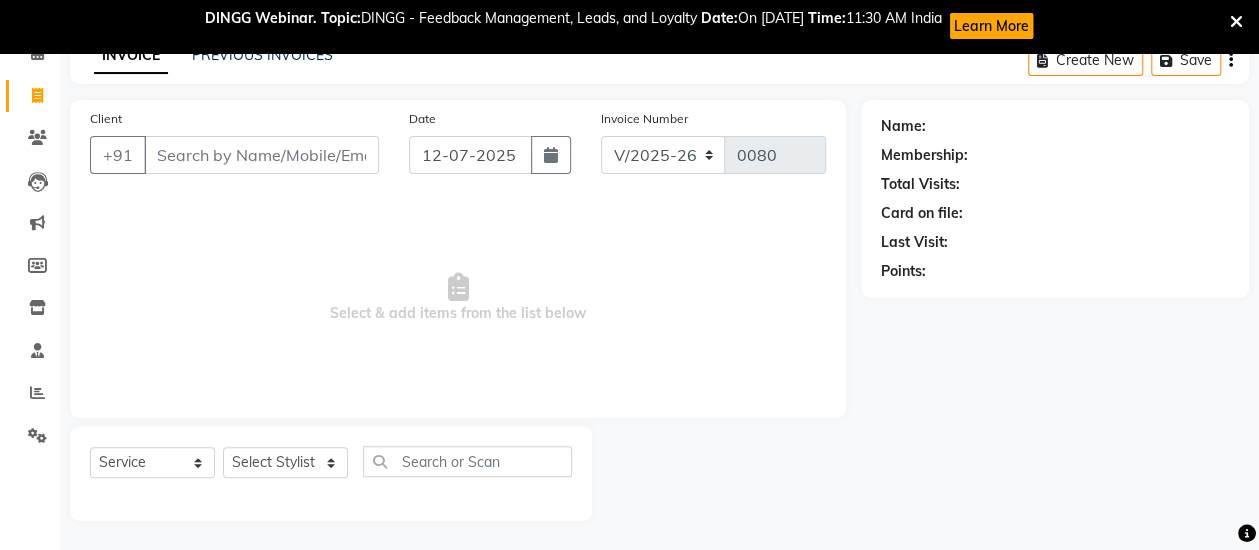 click on "Client" at bounding box center [261, 155] 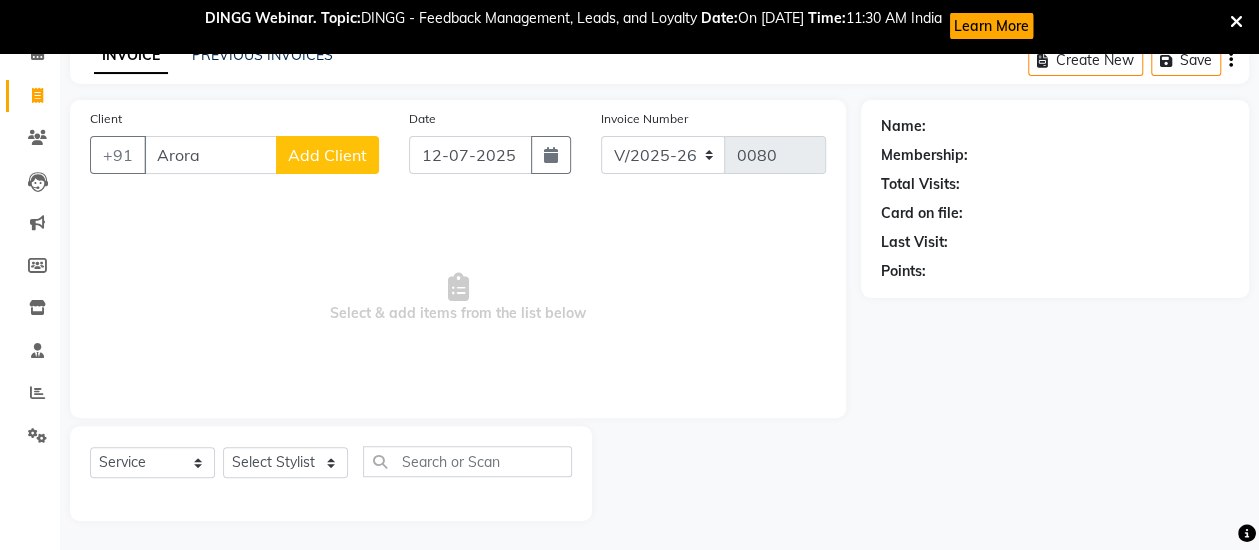 click on "Arora" at bounding box center [210, 155] 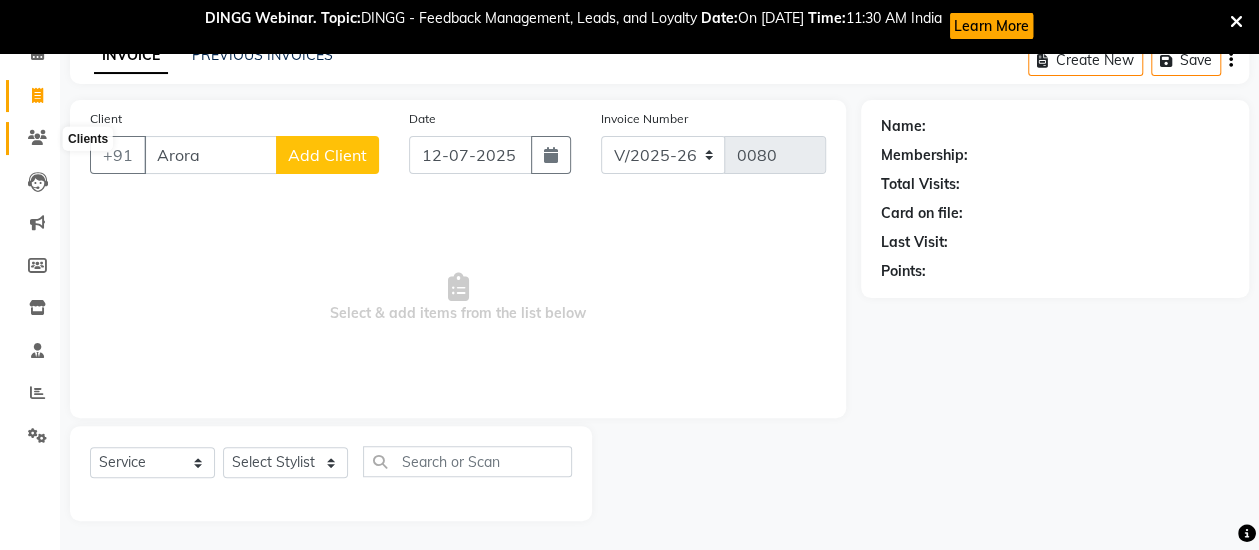 type on "Arora" 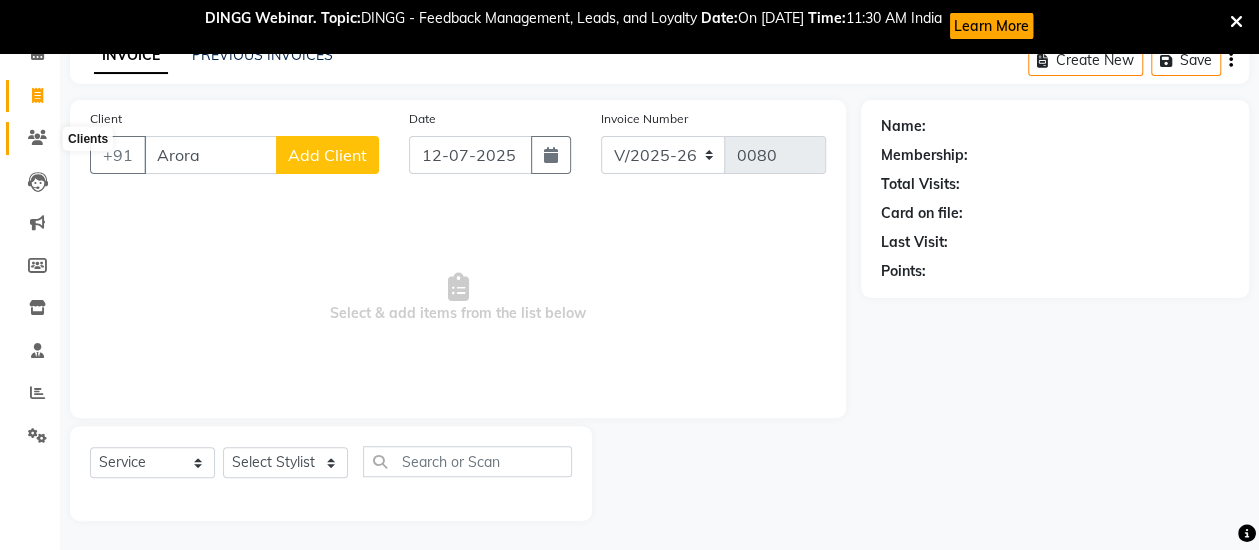 click 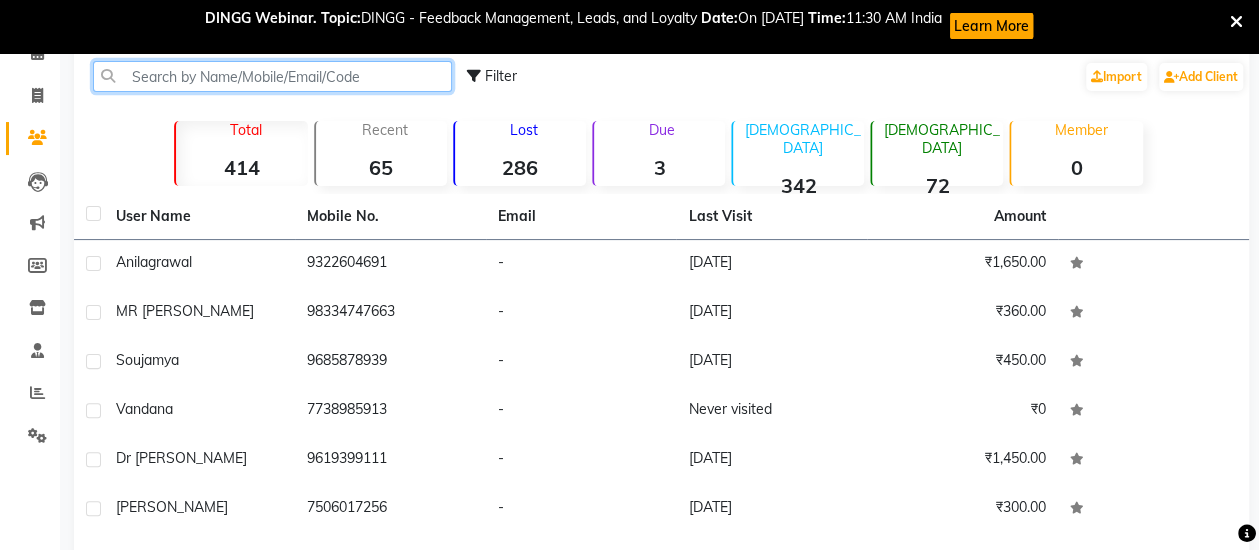 click 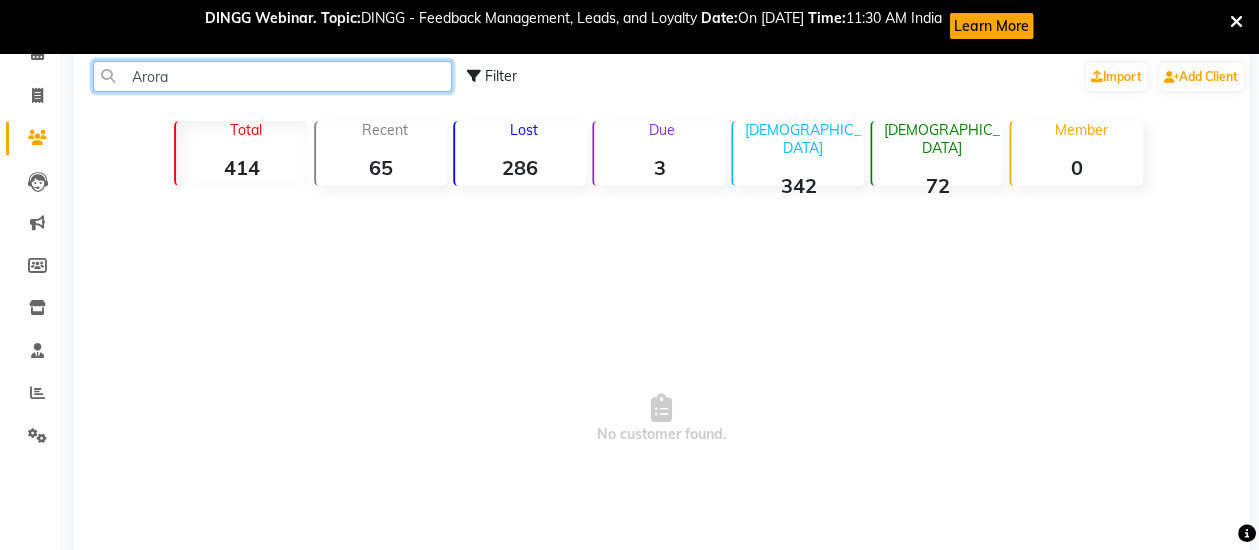 type on "Arora" 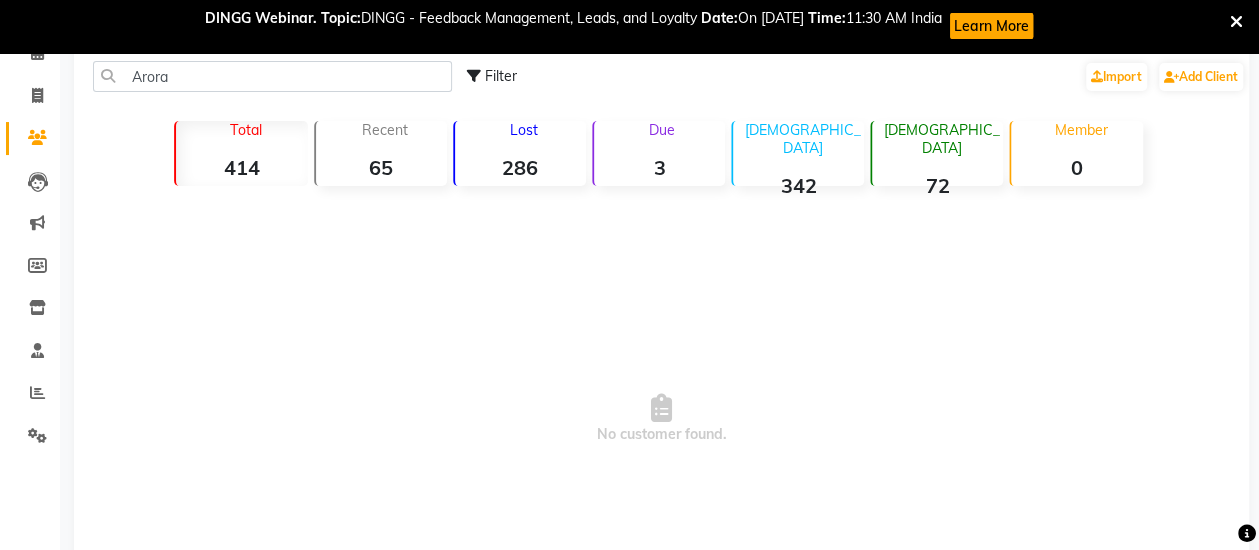 click 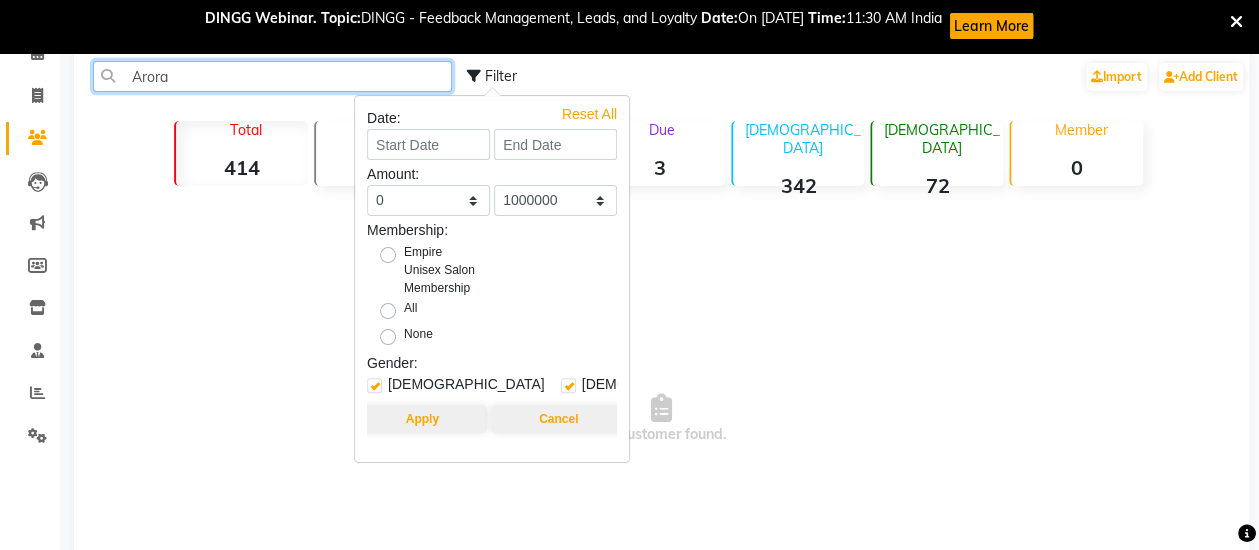 click on "Arora" 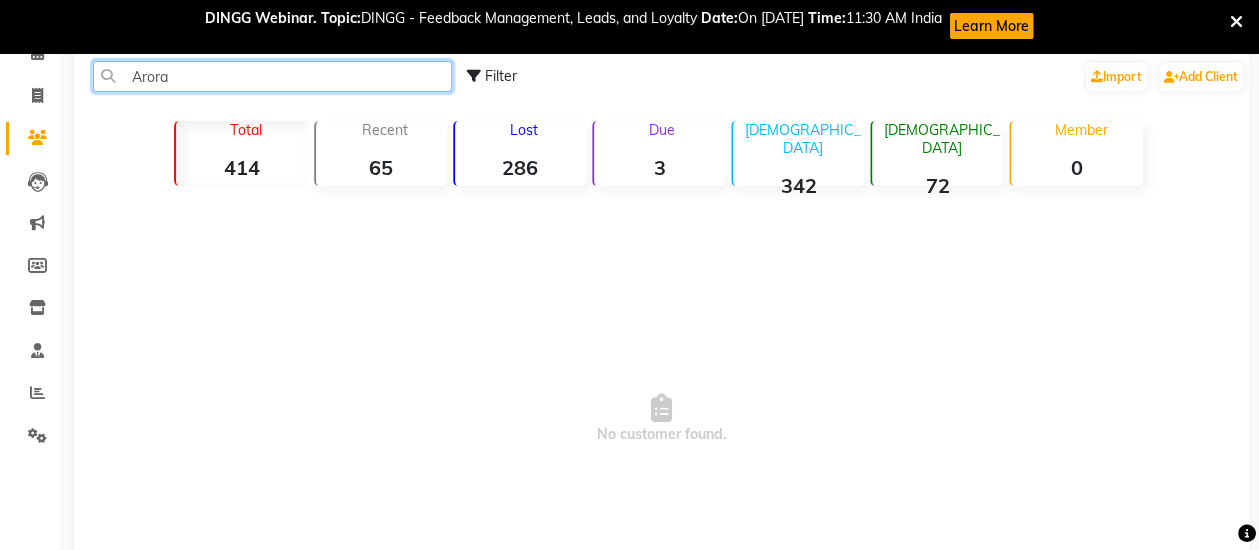click on "Arora" 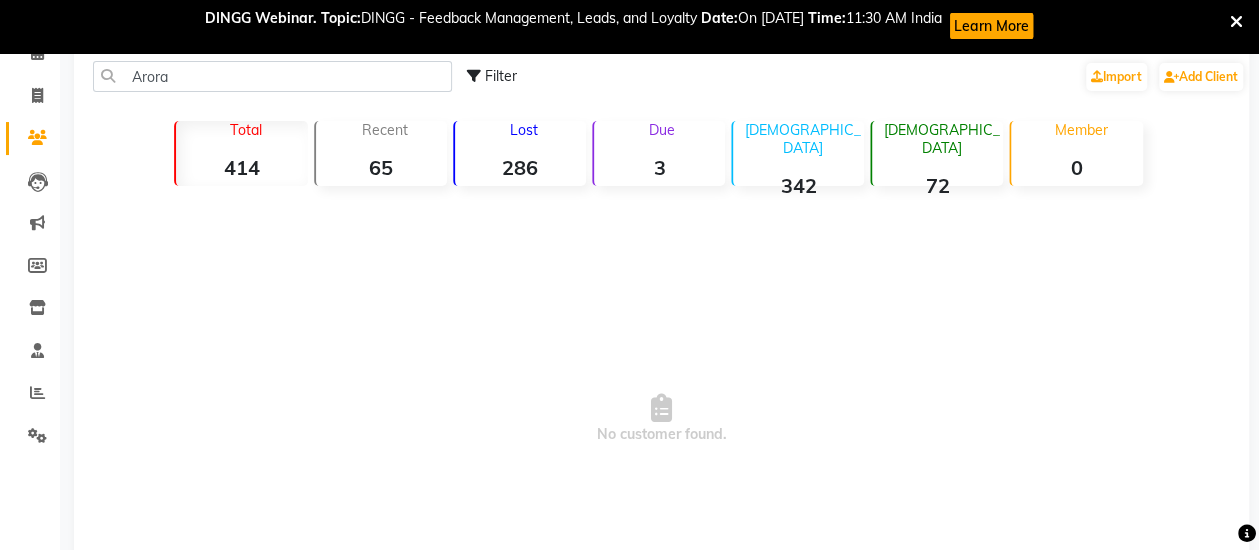 click on "[DEMOGRAPHIC_DATA]" 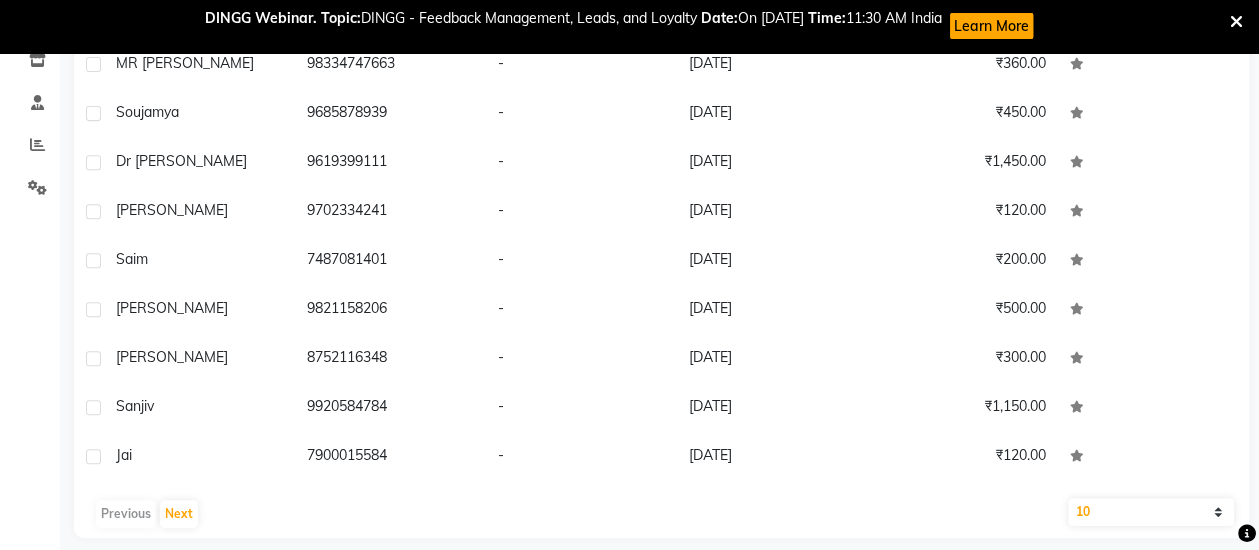 scroll, scrollTop: 368, scrollLeft: 0, axis: vertical 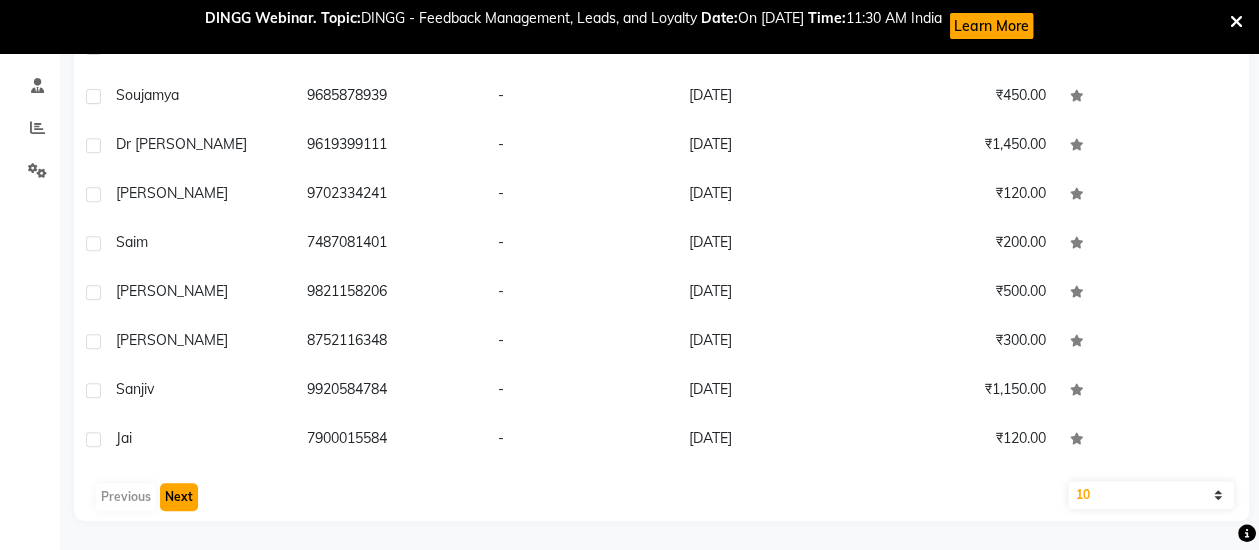 click on "Next" 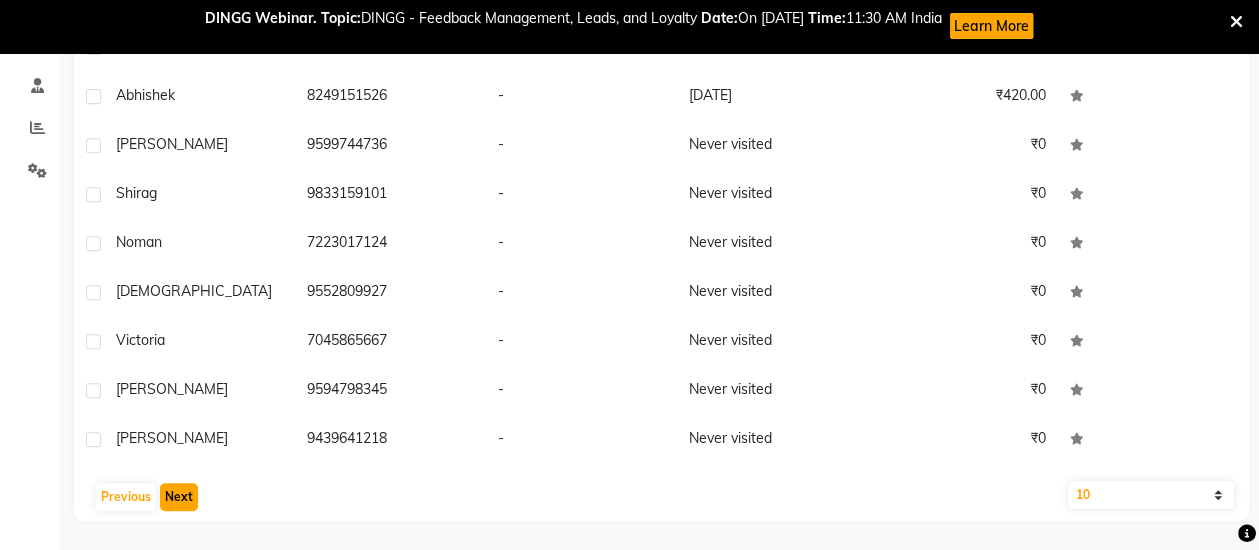 click on "Next" 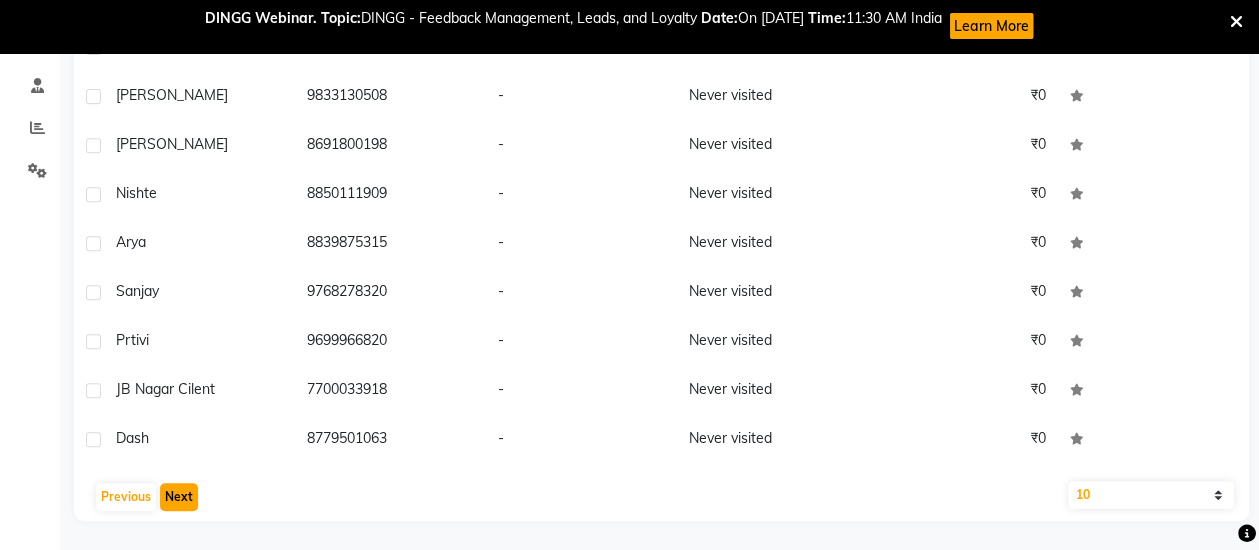 click on "Next" 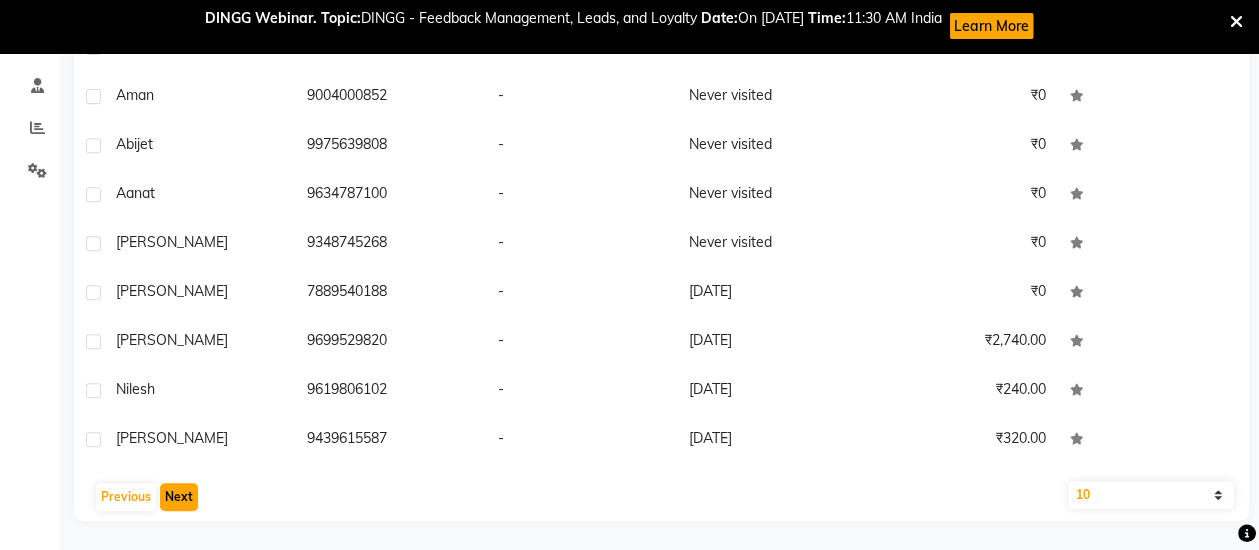 click on "Next" 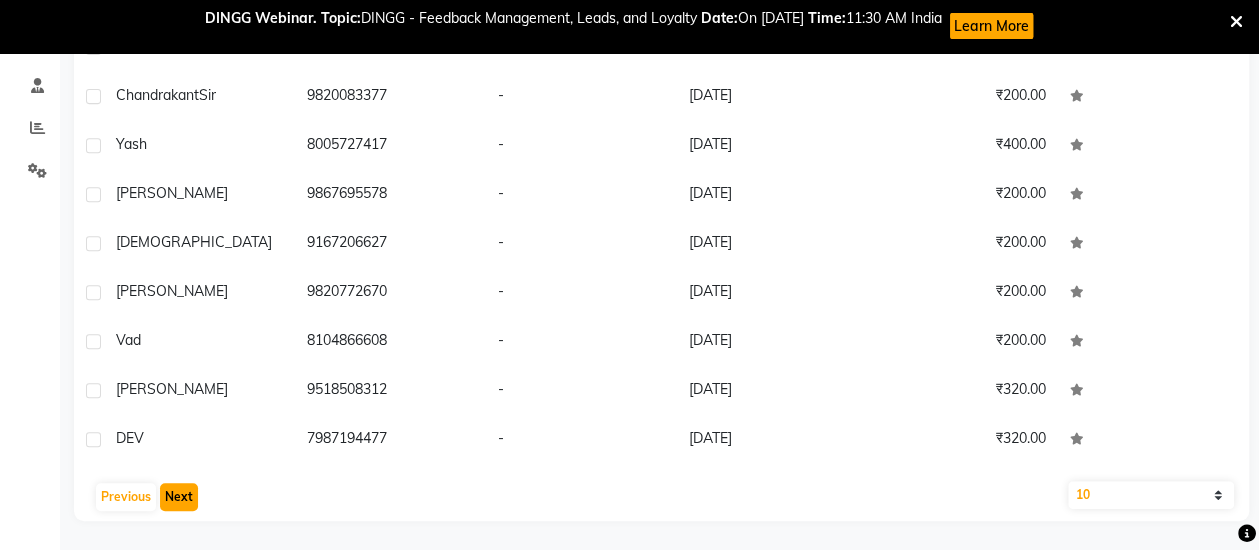 click on "Next" 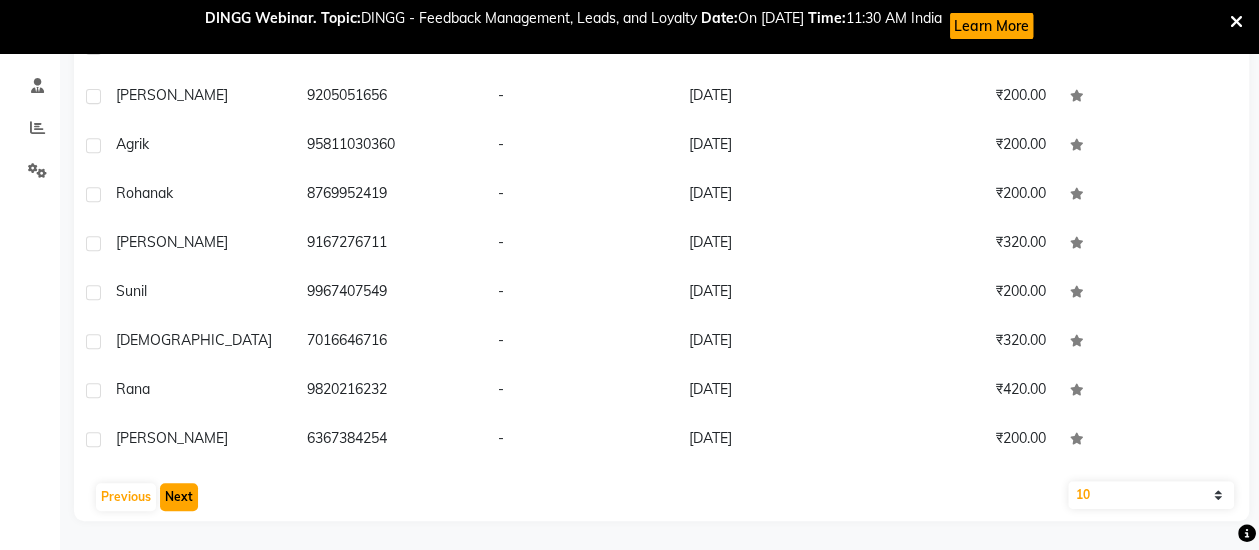 click on "Next" 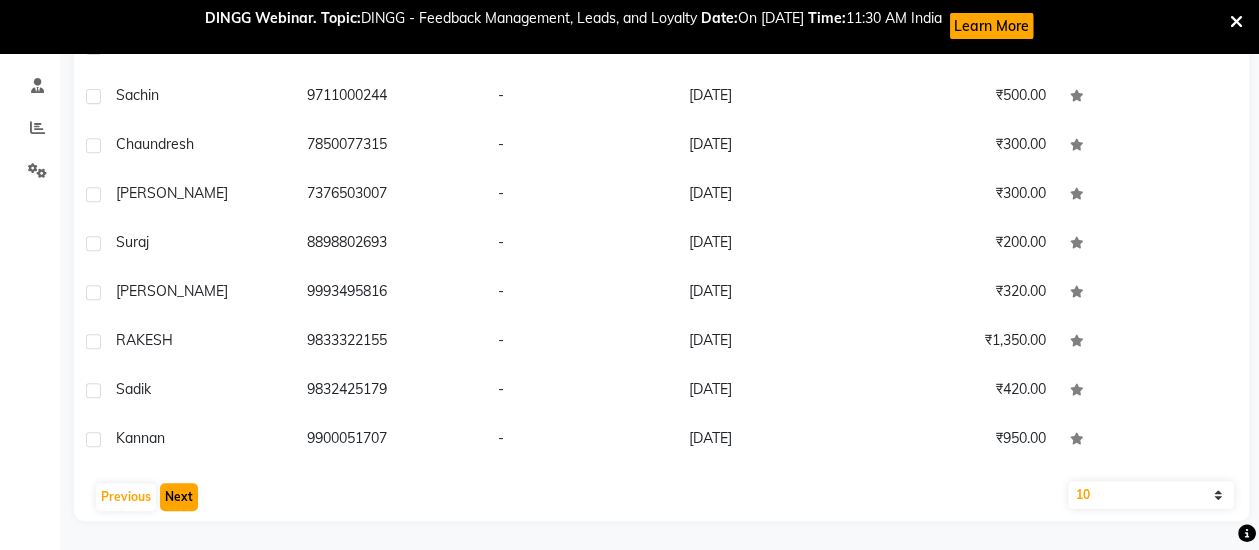 click on "Next" 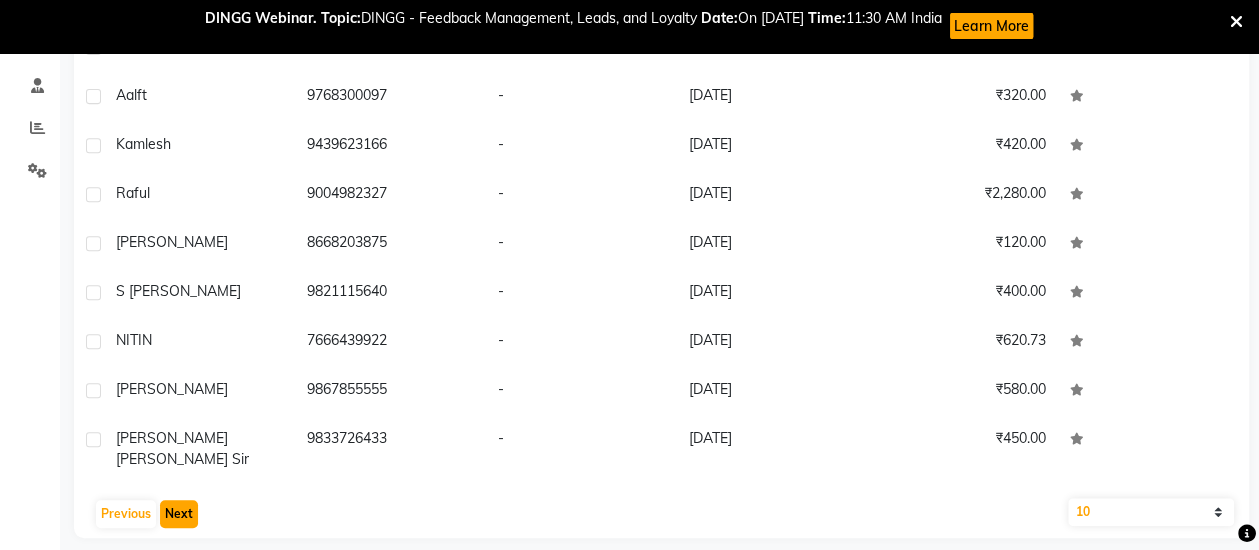 click on "Next" 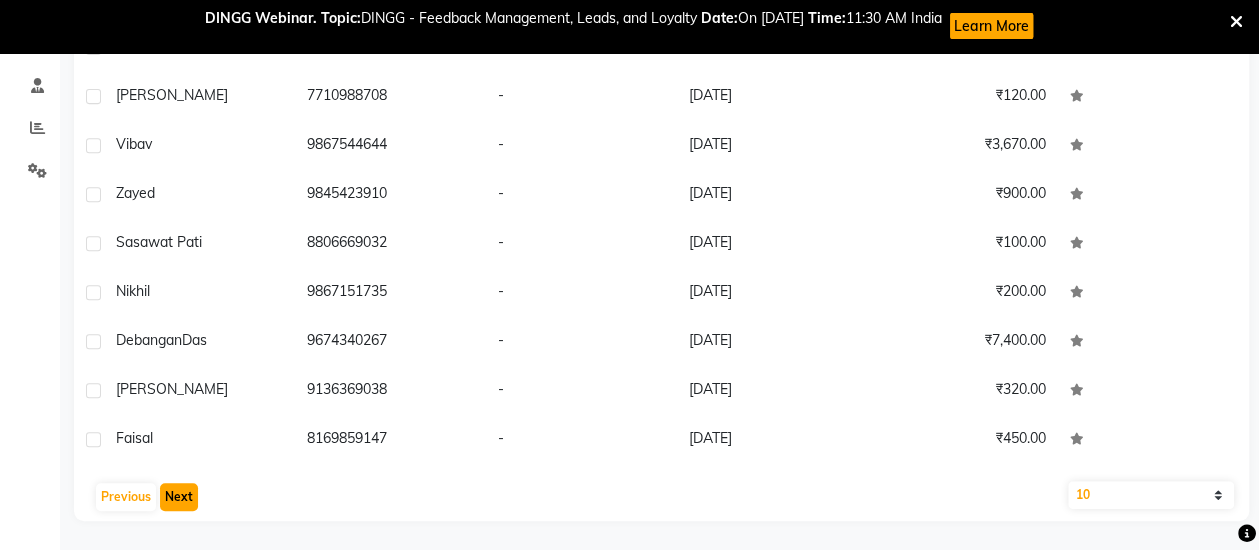 click on "Next" 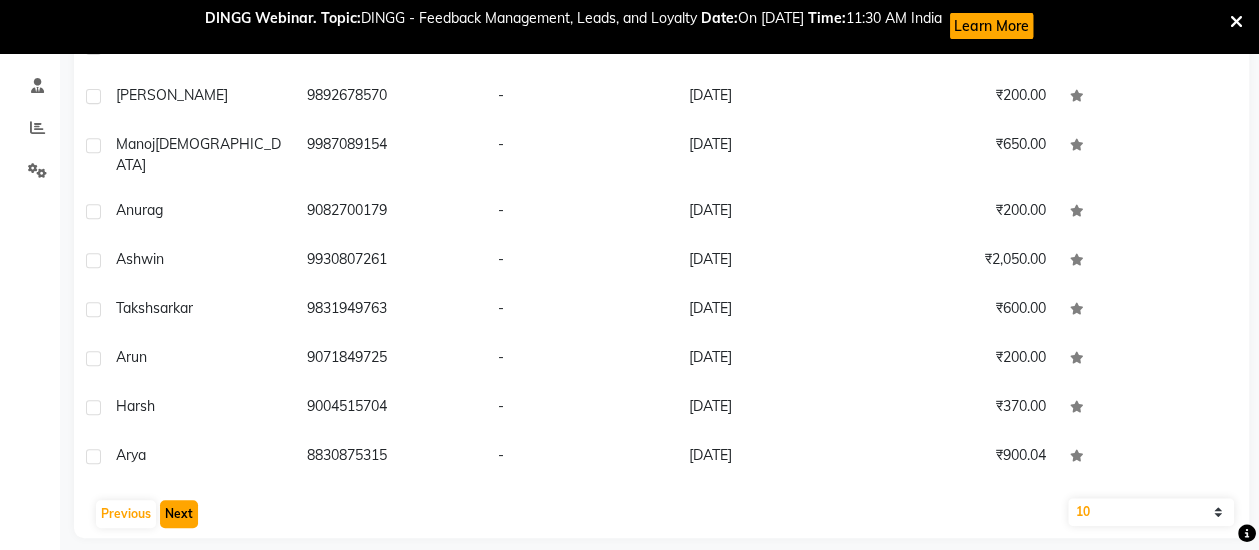 click on "Next" 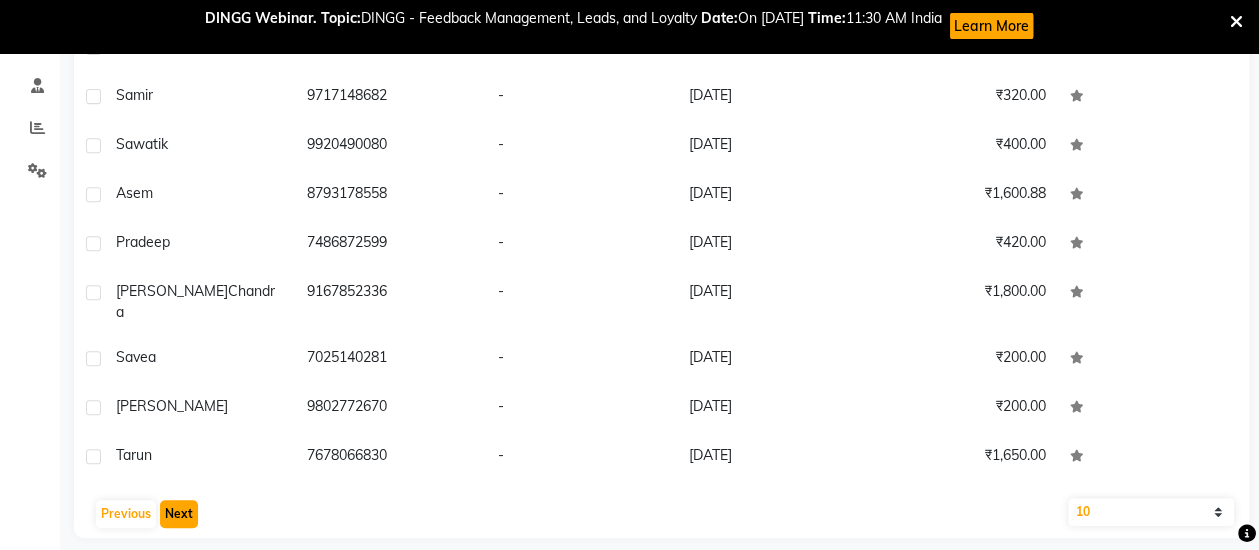 click on "Next" 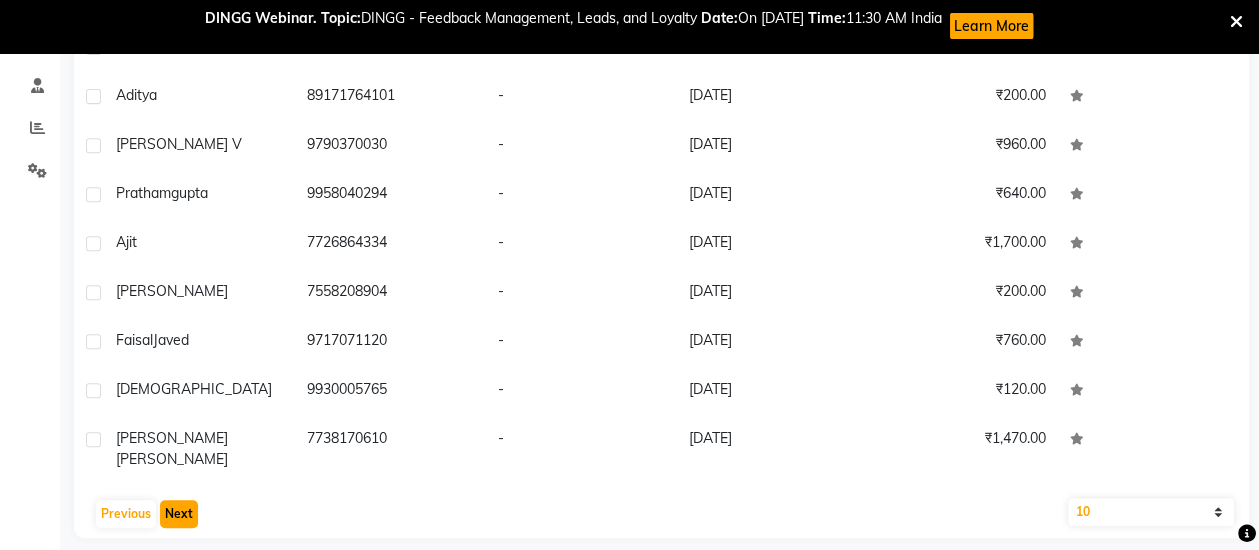 click on "Next" 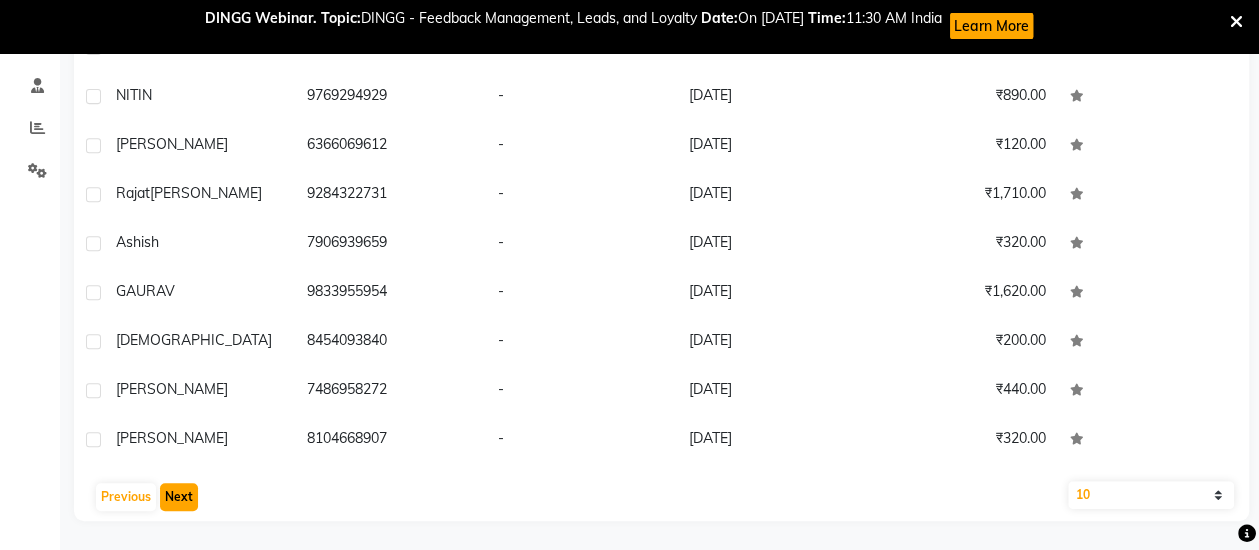 click on "Next" 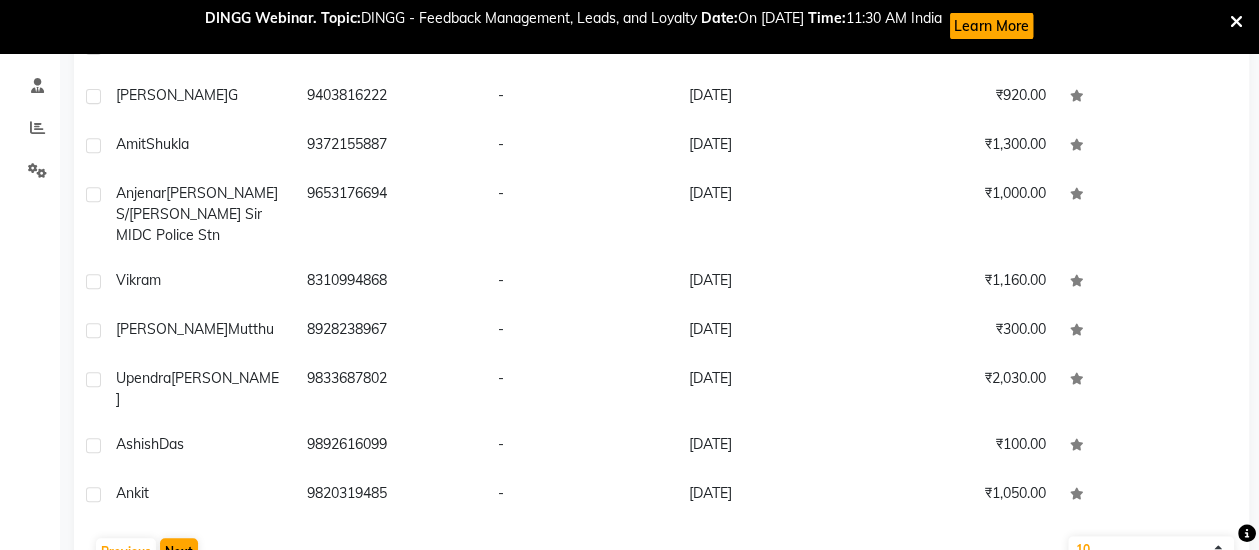 click on "ankit" 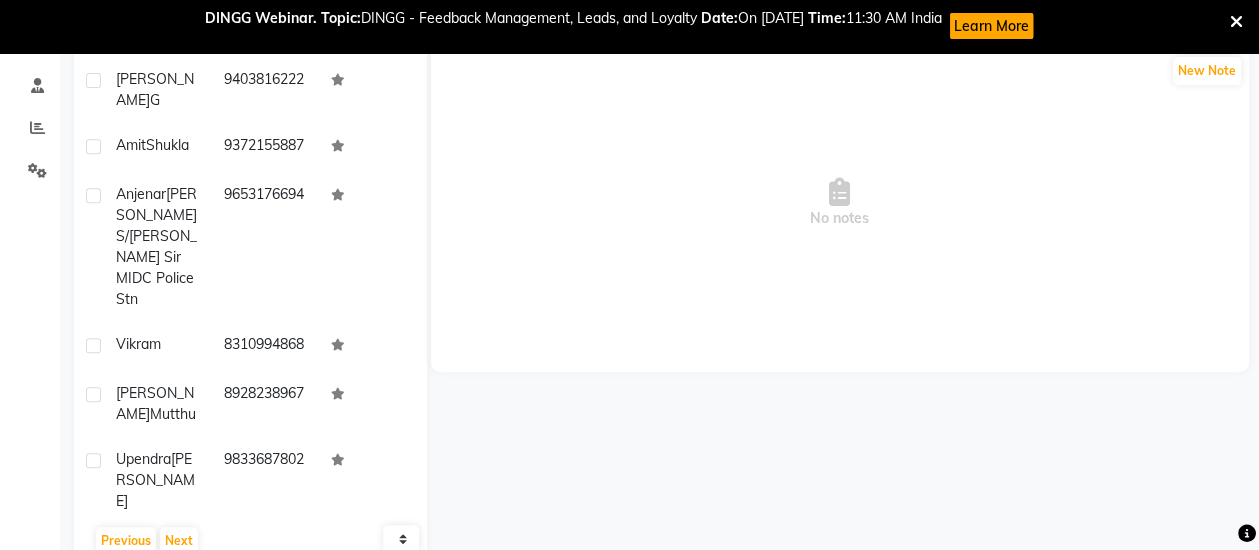 scroll, scrollTop: 0, scrollLeft: 0, axis: both 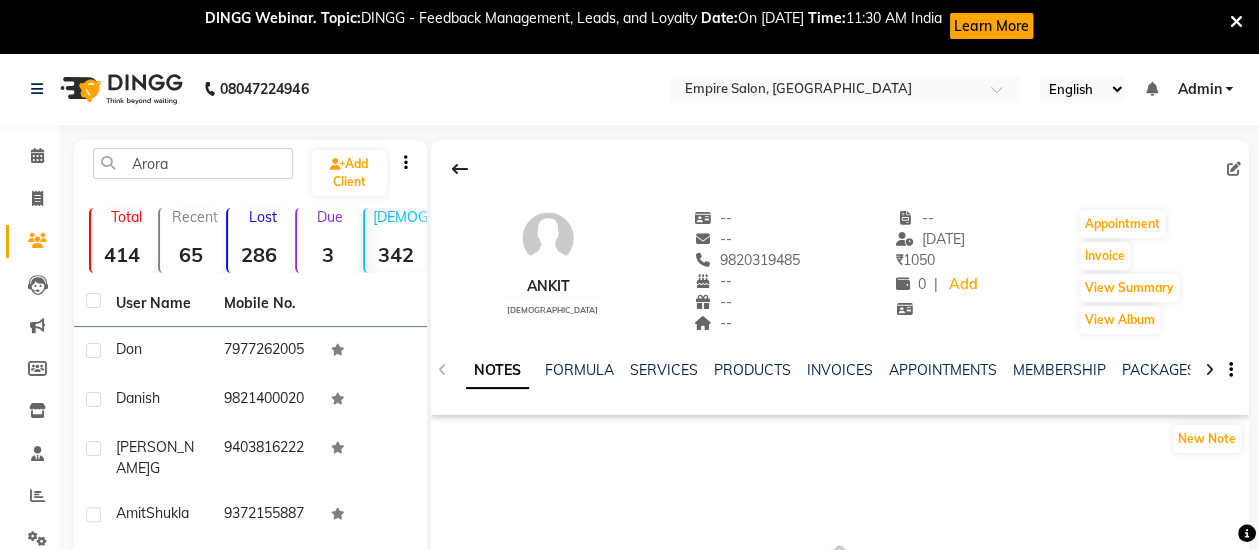 click 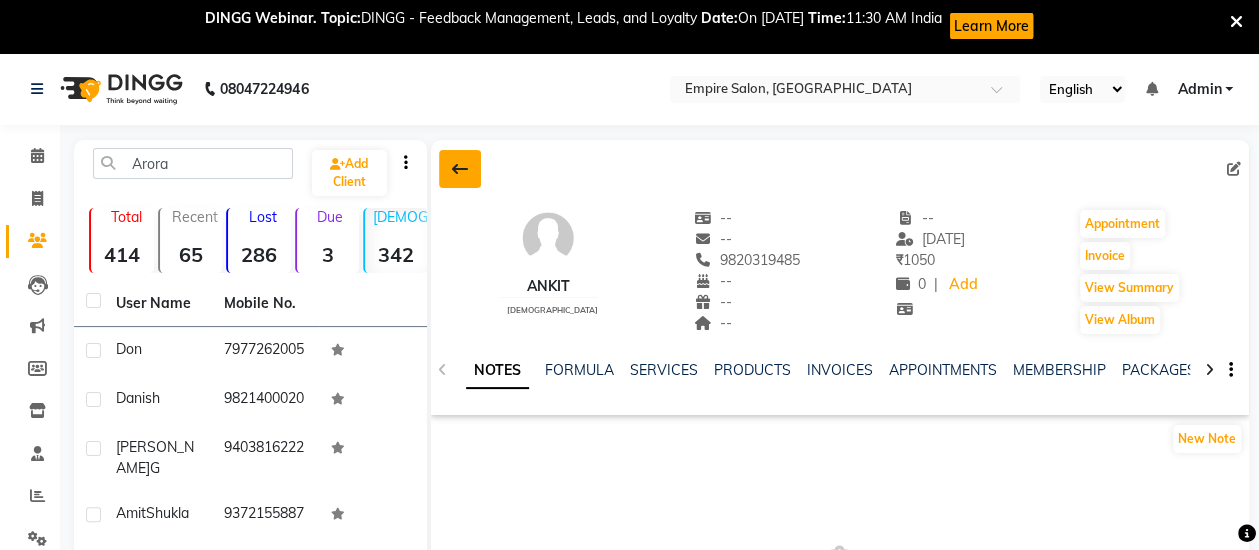 click 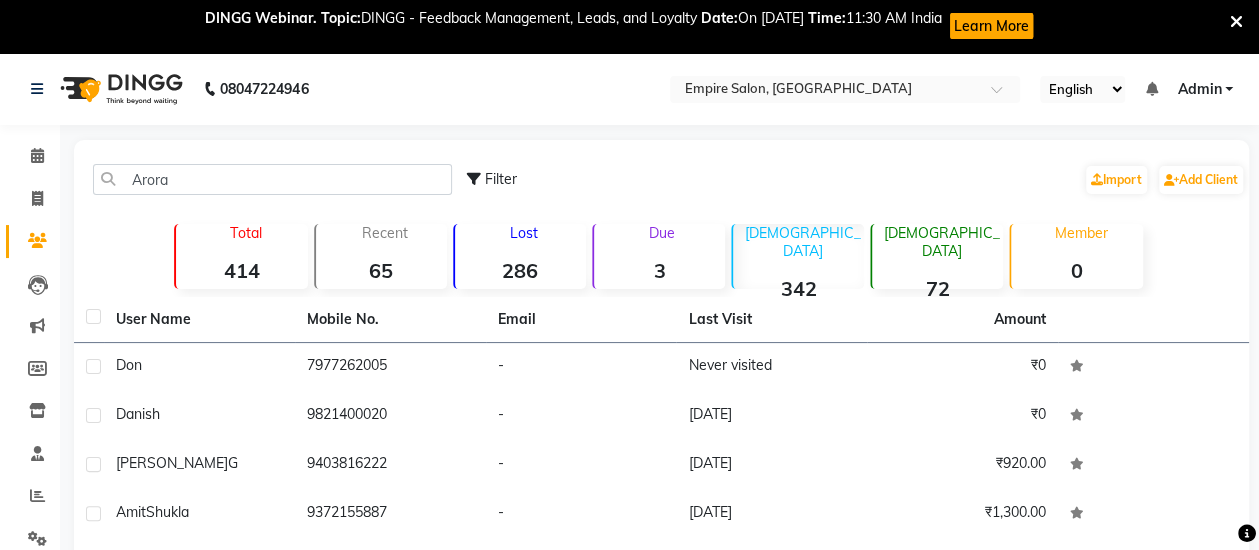 click on "342" 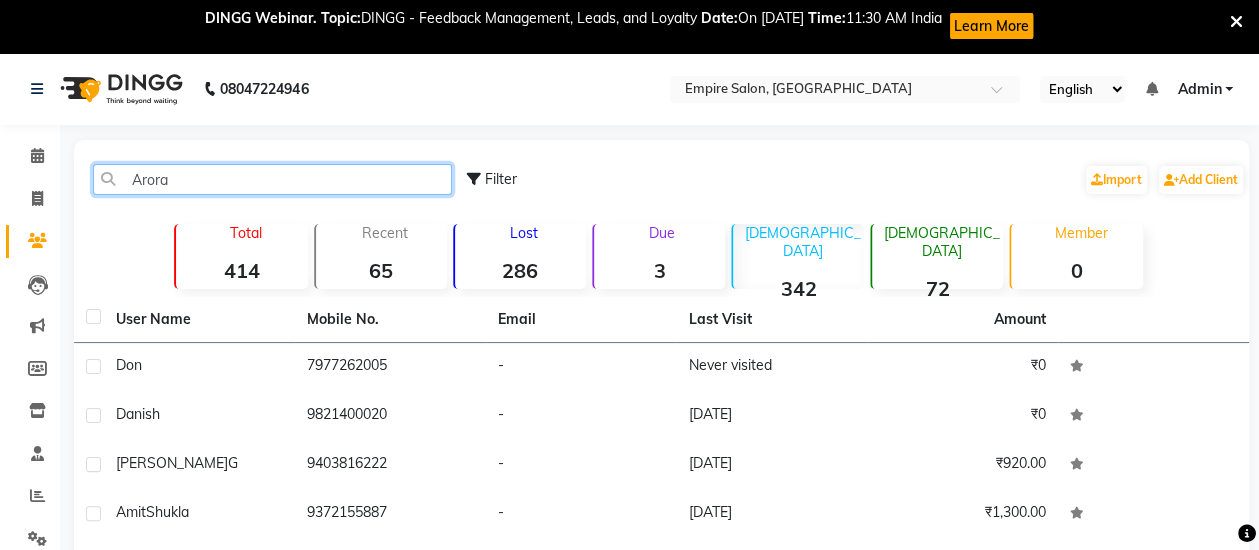 click on "Arora" 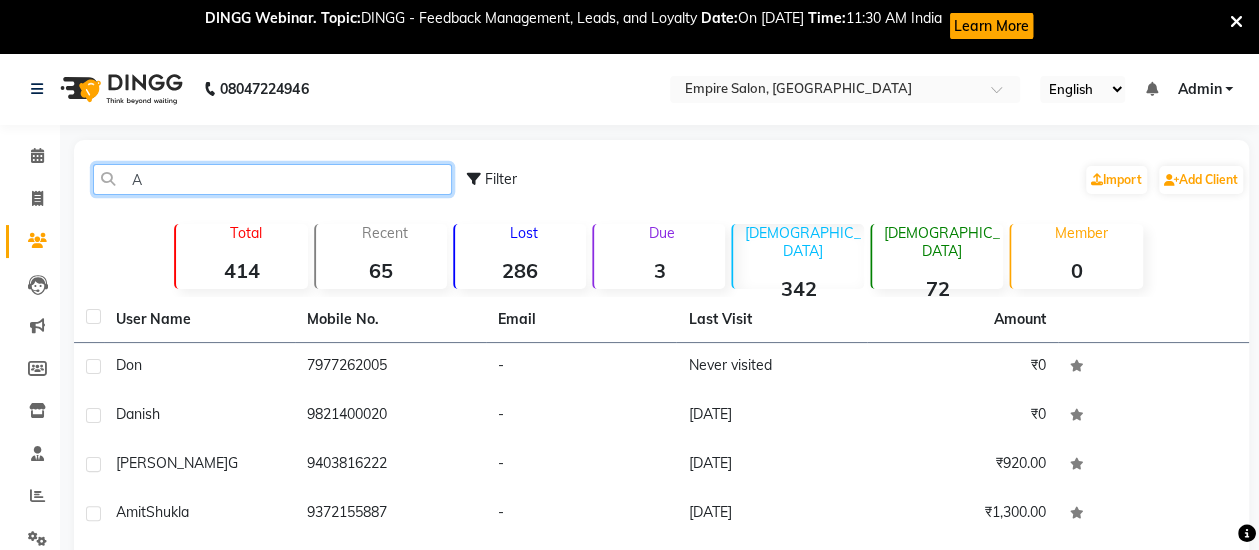 type on "A" 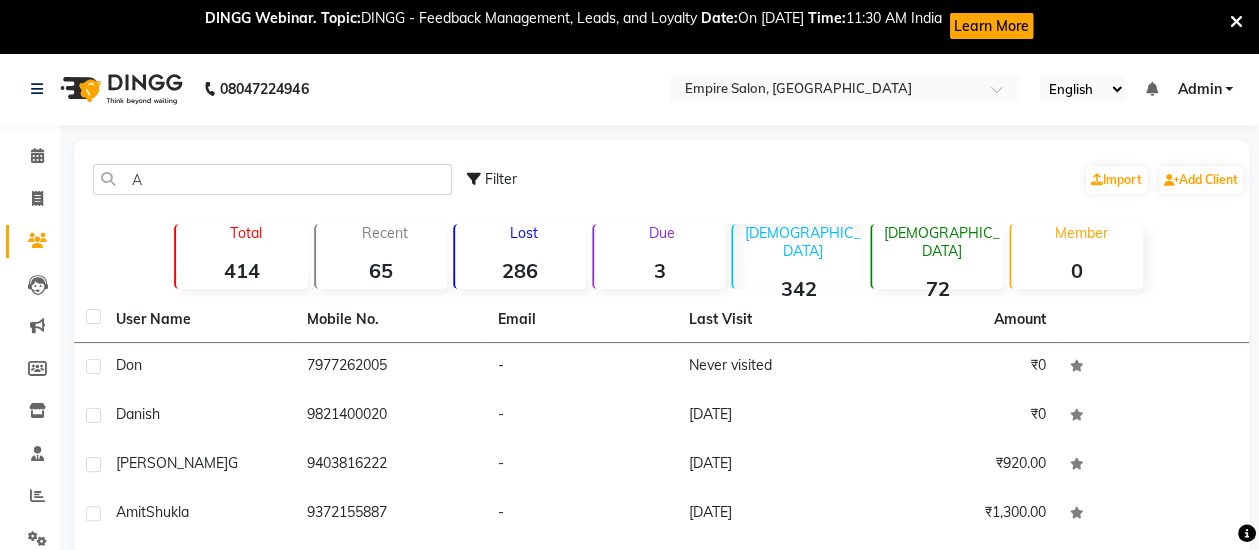 click on "A Filter  Import   Add Client   Total  414  Recent  65  Lost  286  Due  3  [DEMOGRAPHIC_DATA]  342  [DEMOGRAPHIC_DATA]  72  Member  0 User Name Mobile No. Email Last Visit Amount Don     7977262005   -   Never visited   ₹0  Danish     9821400020   -   [DATE]   ₹0  [PERSON_NAME]  G   9403816222   -   [DATE]   ₹920.00  [PERSON_NAME]   9372155887   -   [DATE]   ₹1,300.00  [PERSON_NAME] S/[PERSON_NAME] Sir MIDC Police Stn   9653176694   -   [DATE]   ₹1,000.00  Vikram     8310994868   -   [DATE]   ₹1,160.00  [PERSON_NAME]   8928238967   -   [DATE]   ₹300.00  [PERSON_NAME]   9833687802   -   [DATE]   ₹2,030.00  [PERSON_NAME]   9892616099   -   [DATE]   ₹100.00  ankit     9820319485   -   [DATE]   ₹1,050.00   Previous   Next   10   50   100" 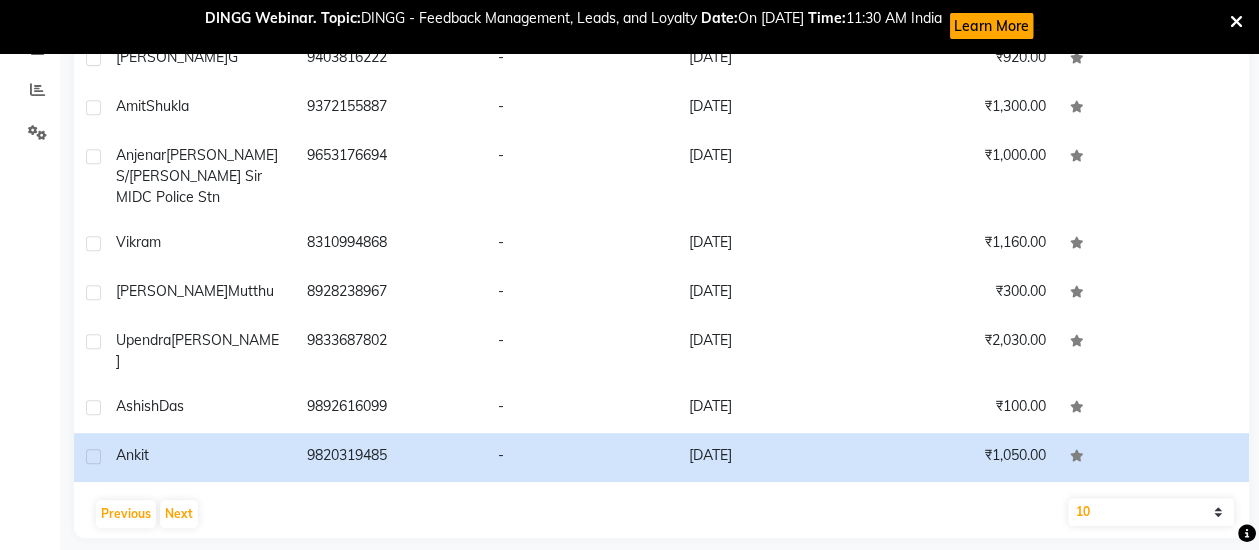 click on "10   50   100" 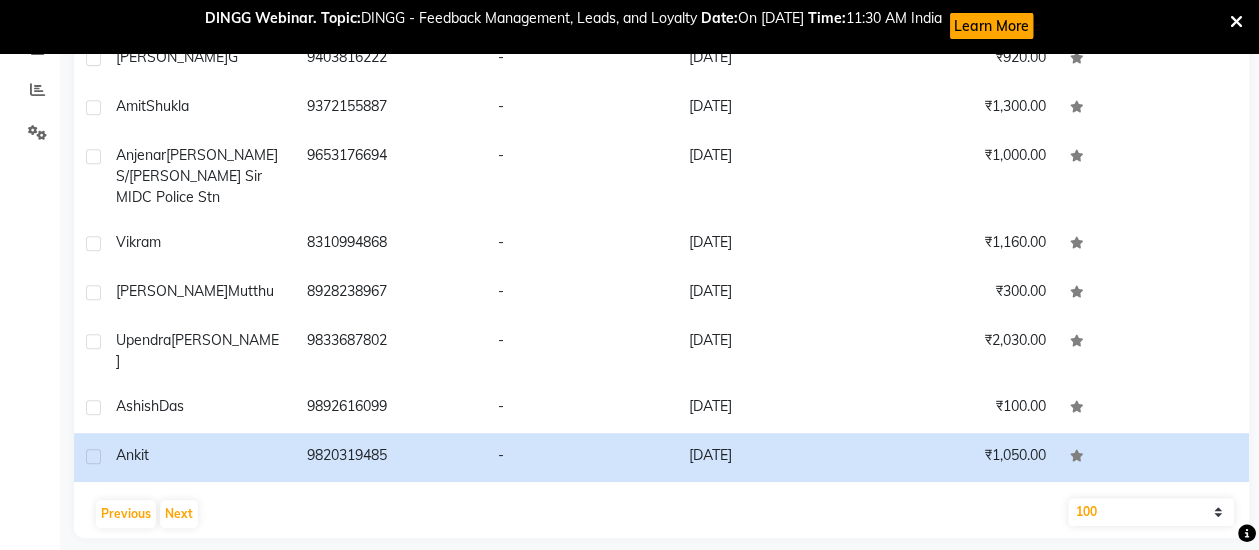 click on "10   50   100" 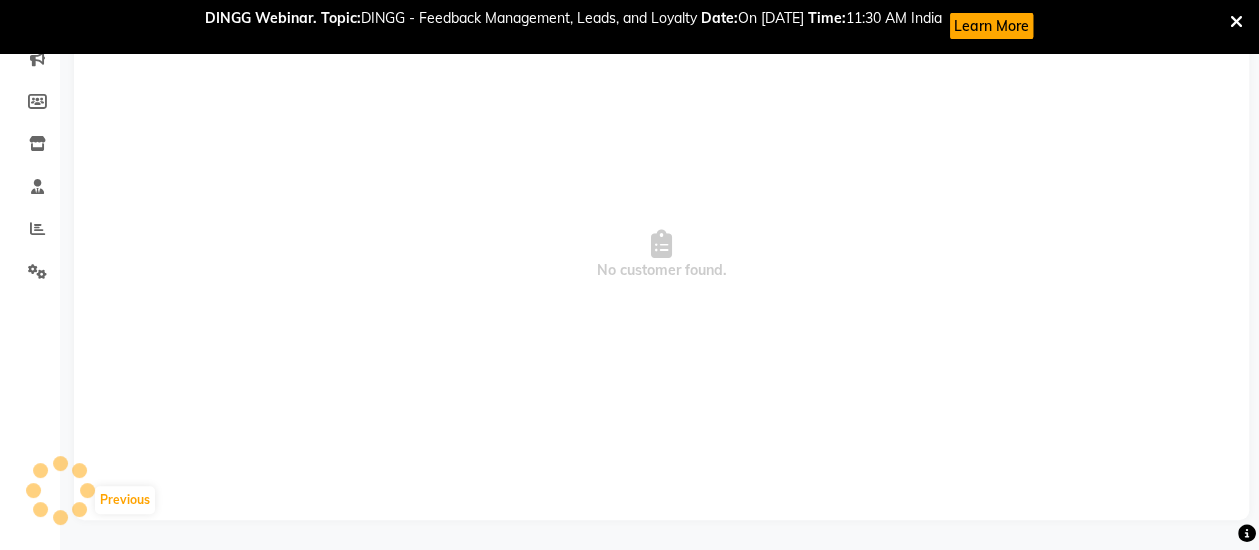 scroll, scrollTop: 0, scrollLeft: 0, axis: both 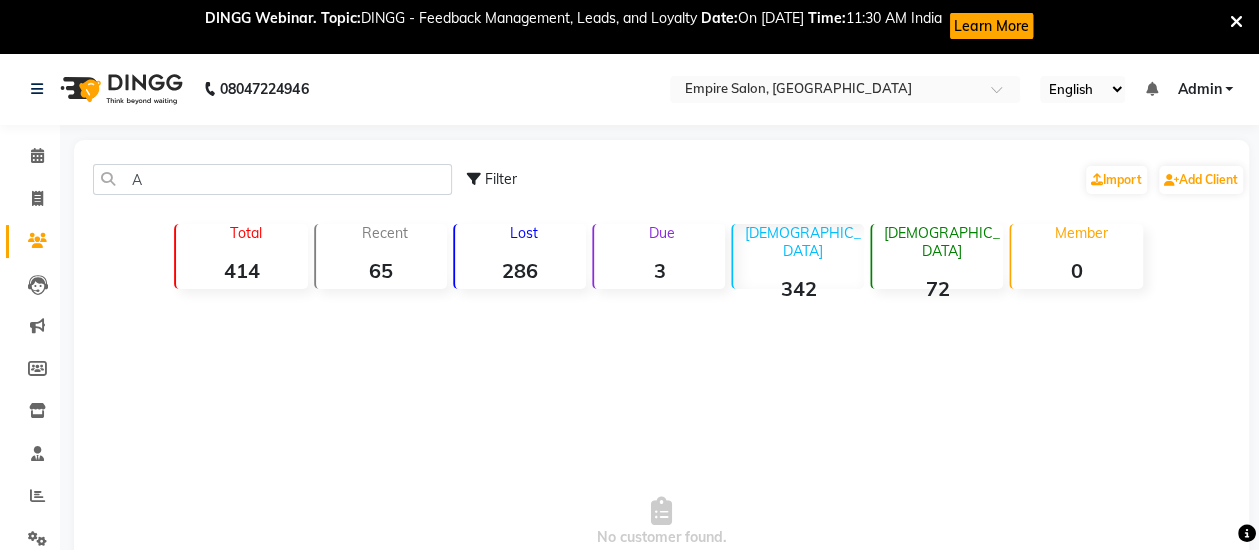 click on "342" 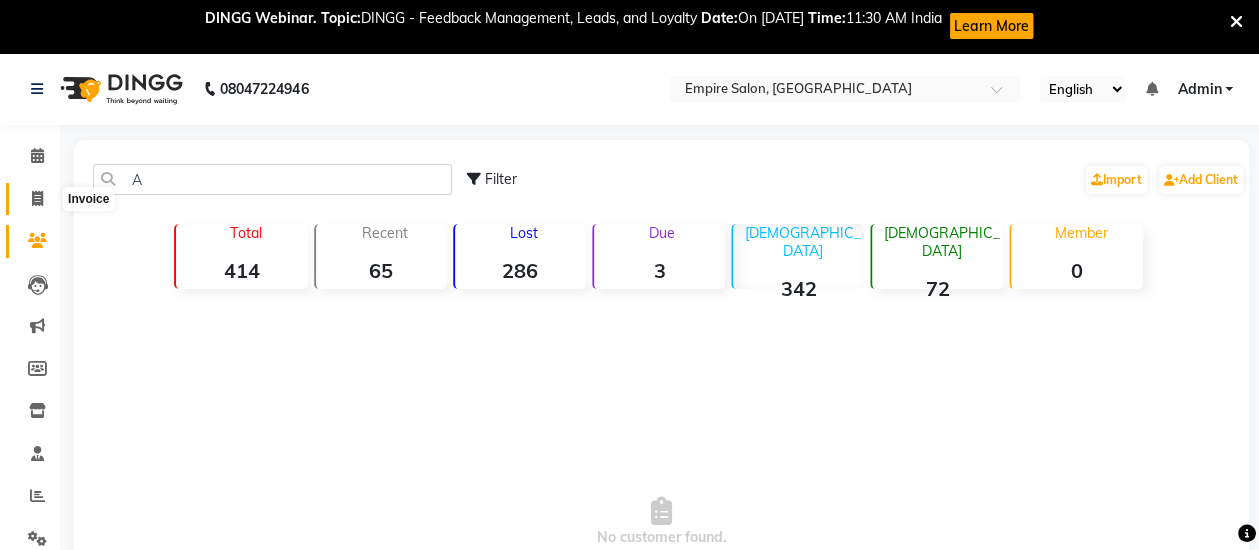 click 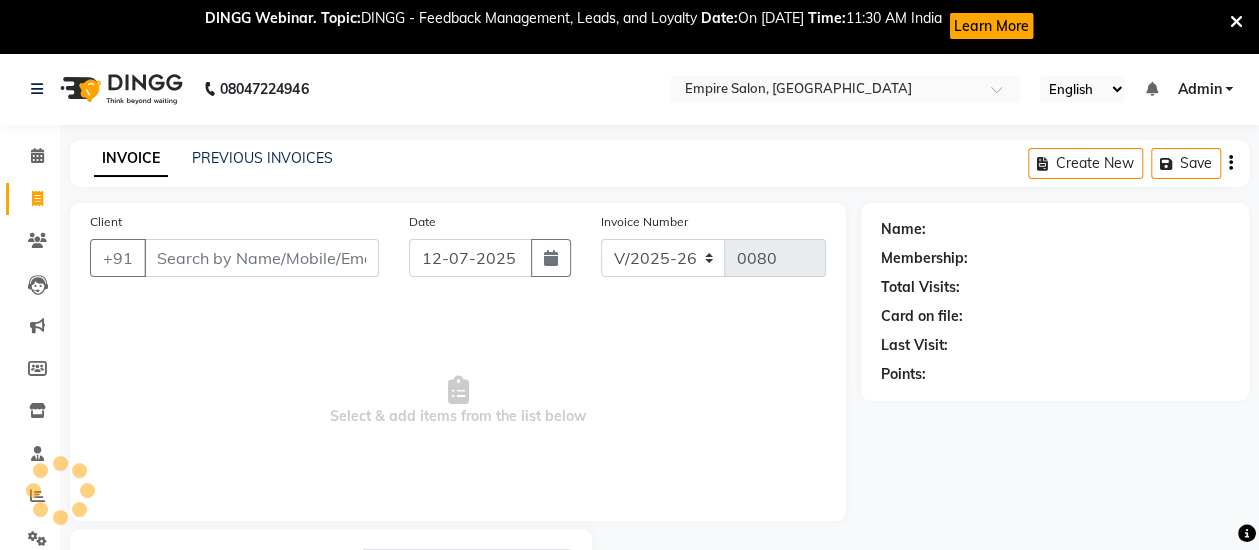 scroll, scrollTop: 103, scrollLeft: 0, axis: vertical 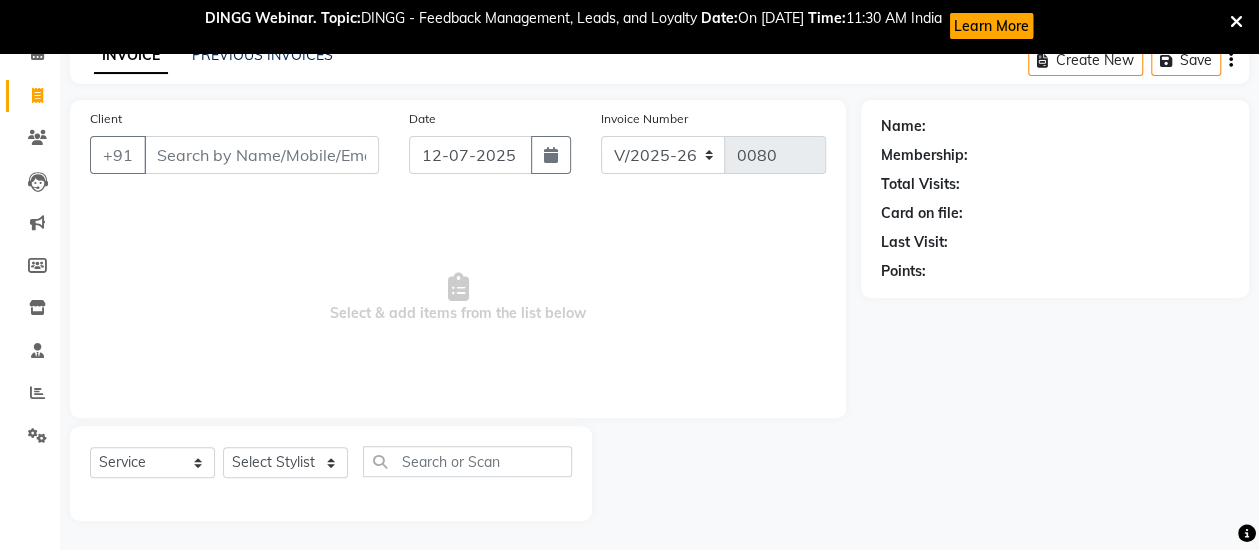 click on "Client" at bounding box center (261, 155) 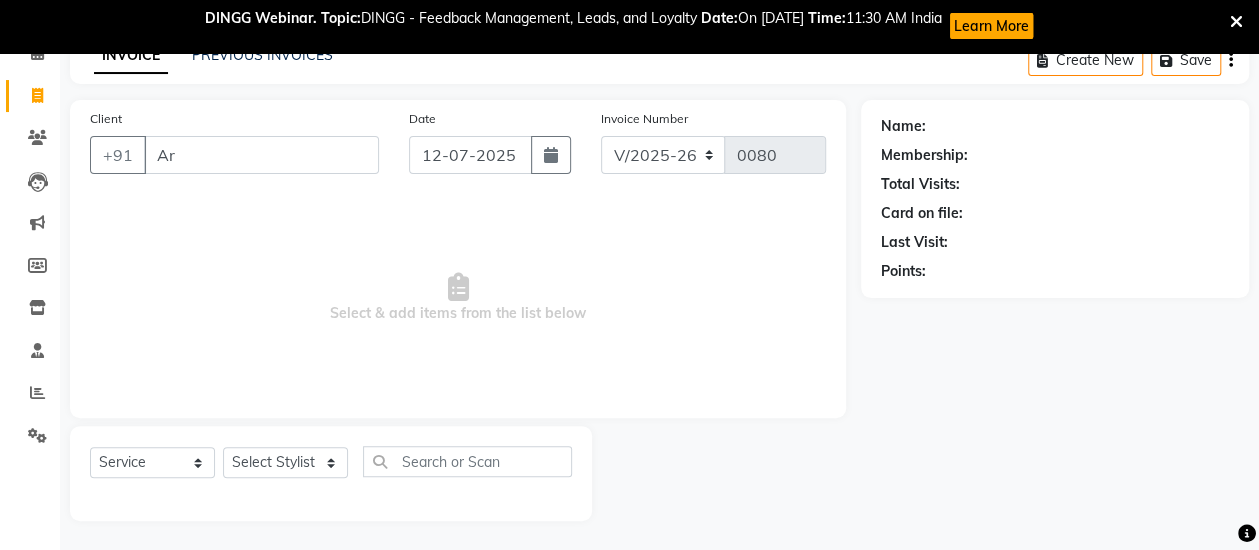 type on "A" 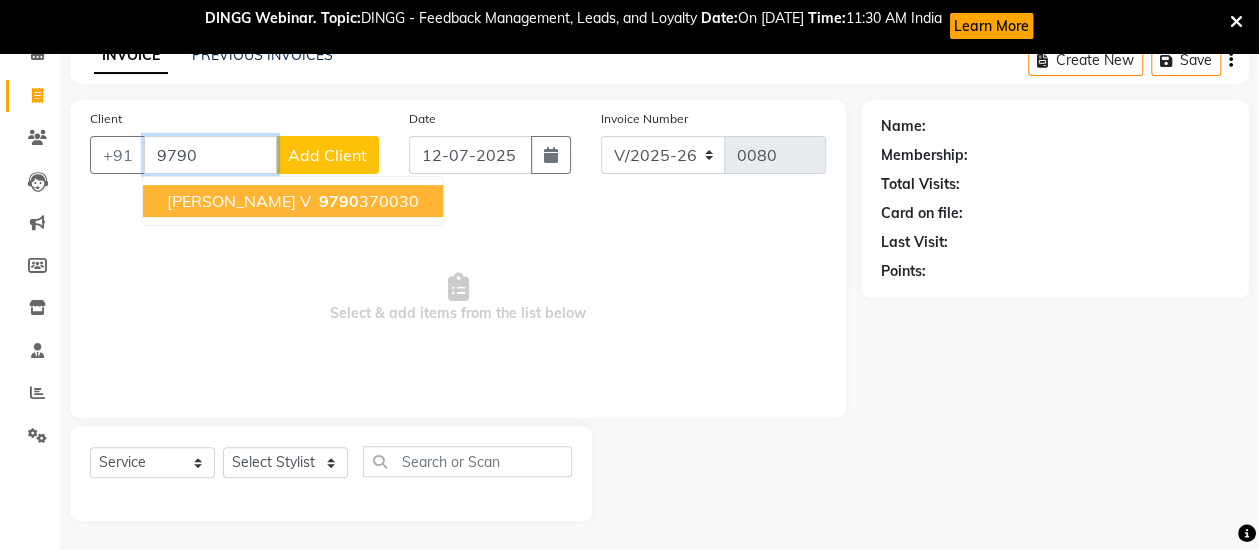 click on "9790 370030" at bounding box center (367, 201) 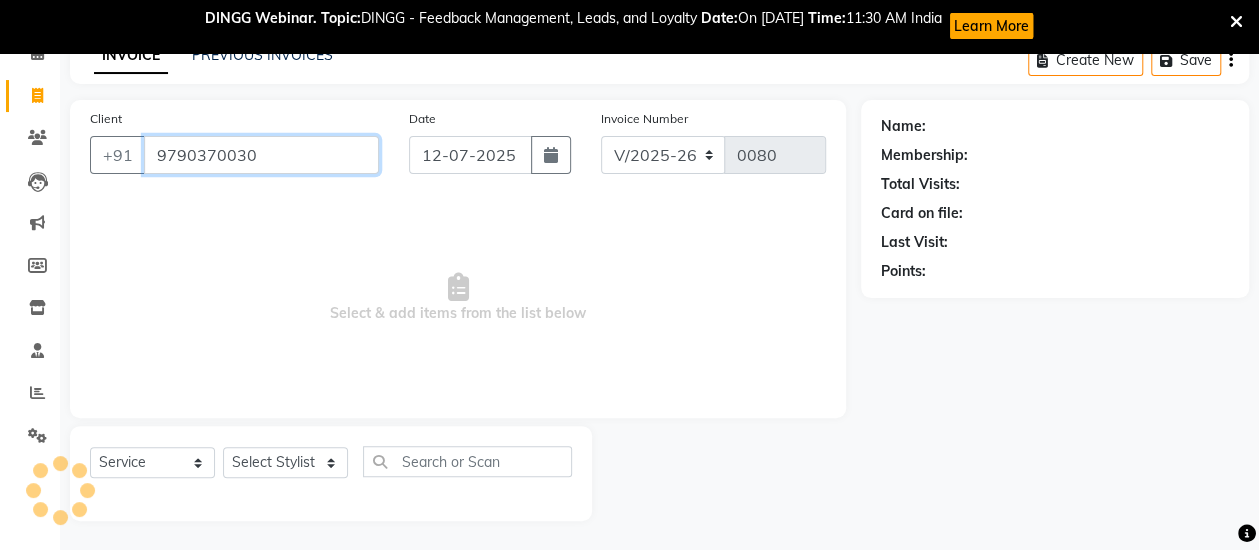 type on "9790370030" 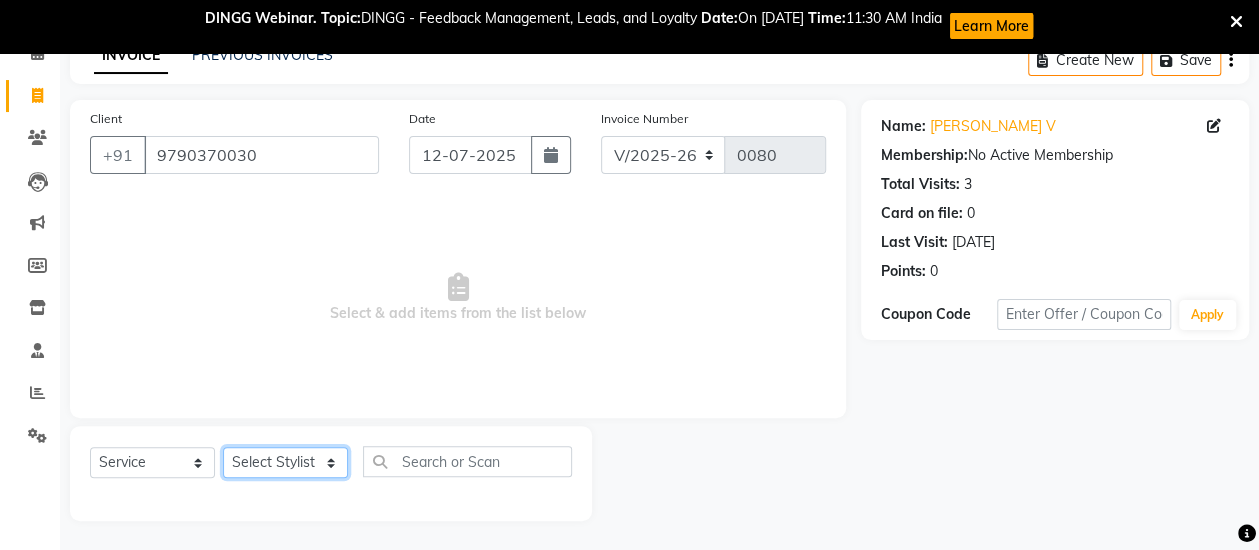 click on "Select Stylist [PERSON_NAME] [PERSON_NAME] Iqra [PERSON_NAME] [PERSON_NAME] [PERSON_NAME] Mr [DEMOGRAPHIC_DATA] [PERSON_NAME]" 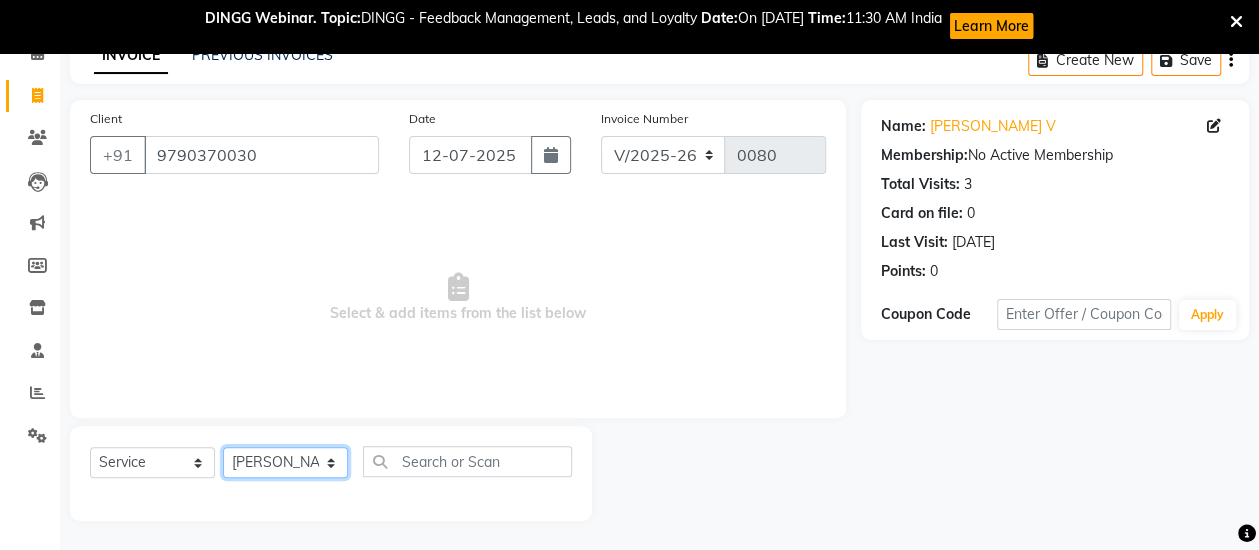 click on "Select Stylist [PERSON_NAME] [PERSON_NAME] Iqra [PERSON_NAME] [PERSON_NAME] [PERSON_NAME] Mr [DEMOGRAPHIC_DATA] [PERSON_NAME]" 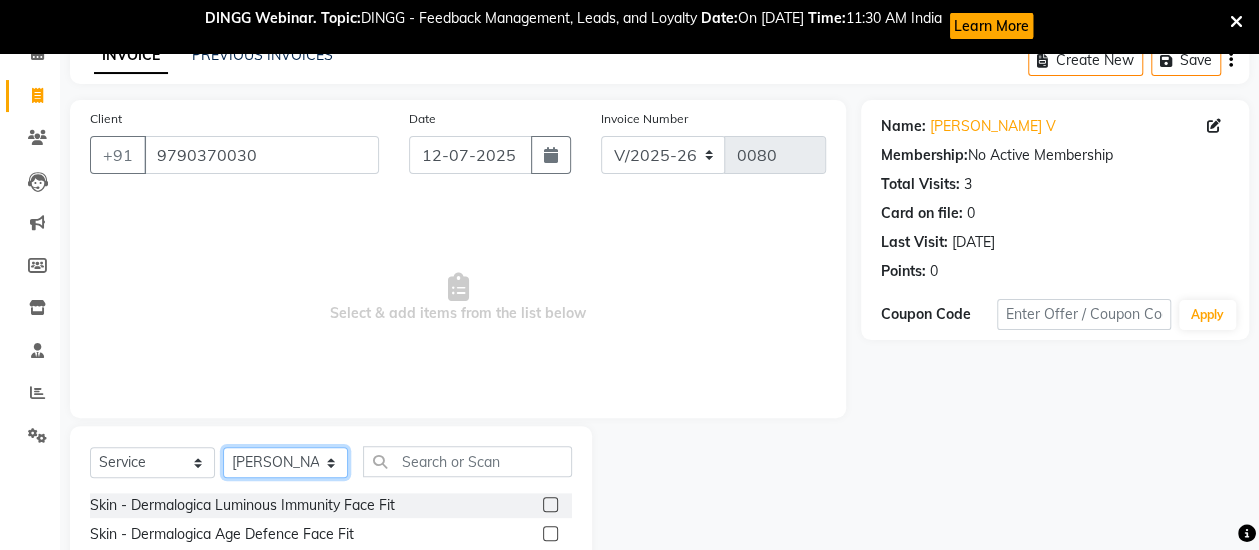 click on "Select Stylist [PERSON_NAME] [PERSON_NAME] Iqra [PERSON_NAME] [PERSON_NAME] [PERSON_NAME] Mr [DEMOGRAPHIC_DATA] [PERSON_NAME]" 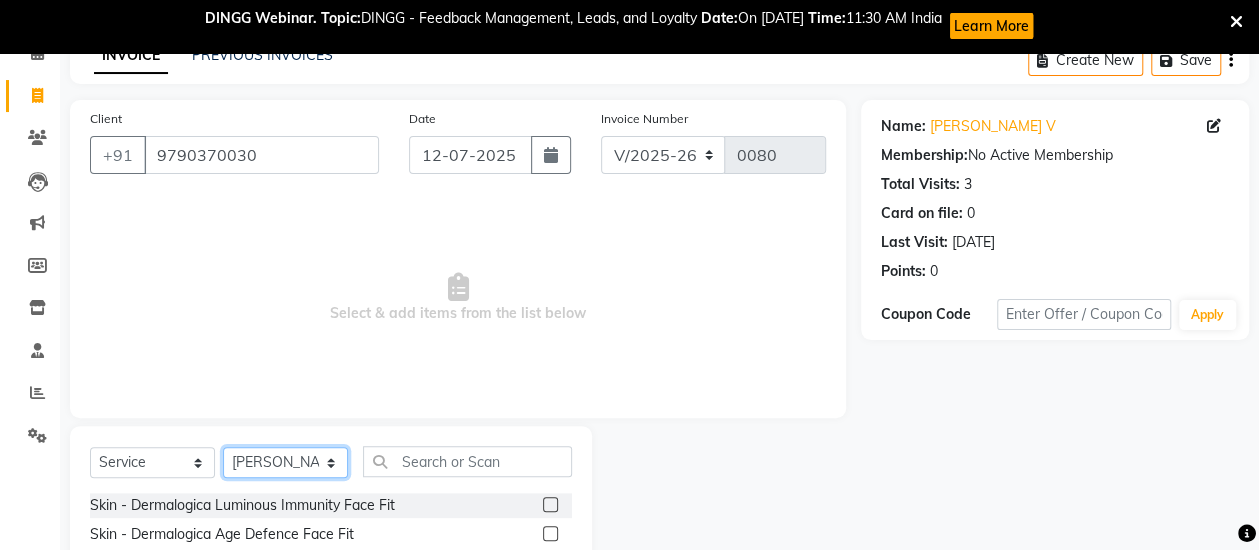 select on "51020" 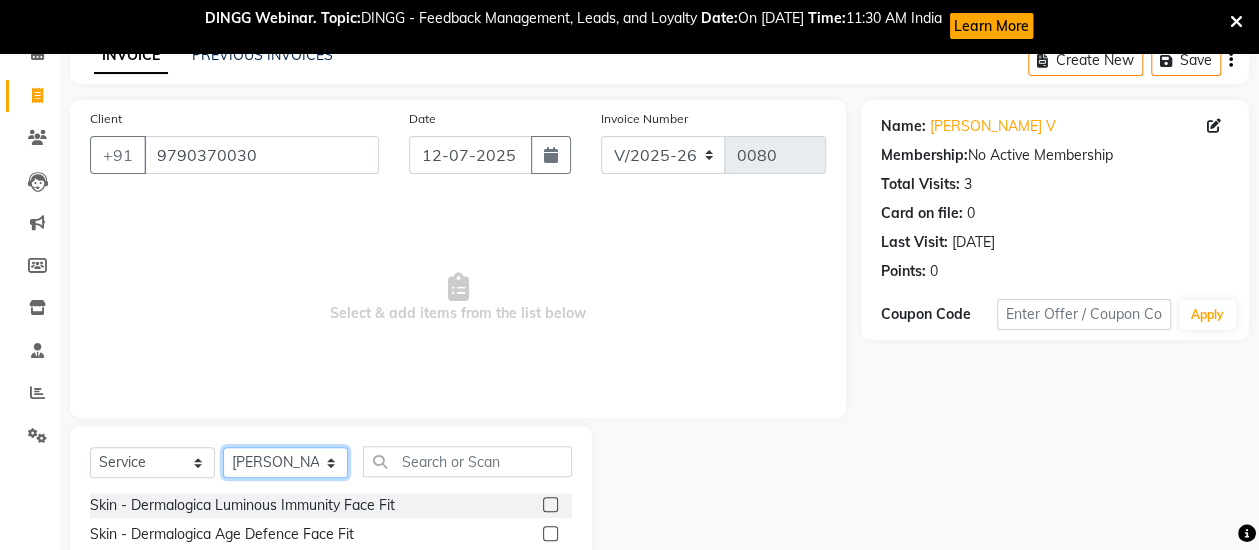 click on "Select Stylist [PERSON_NAME] [PERSON_NAME] Iqra [PERSON_NAME] [PERSON_NAME] [PERSON_NAME] Mr [DEMOGRAPHIC_DATA] [PERSON_NAME]" 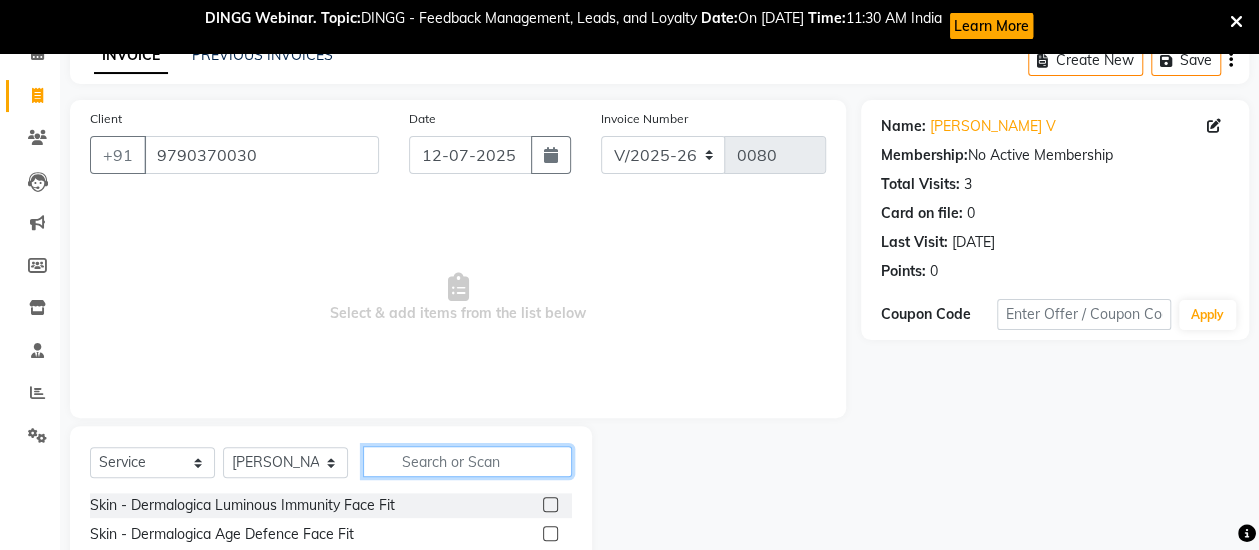 click 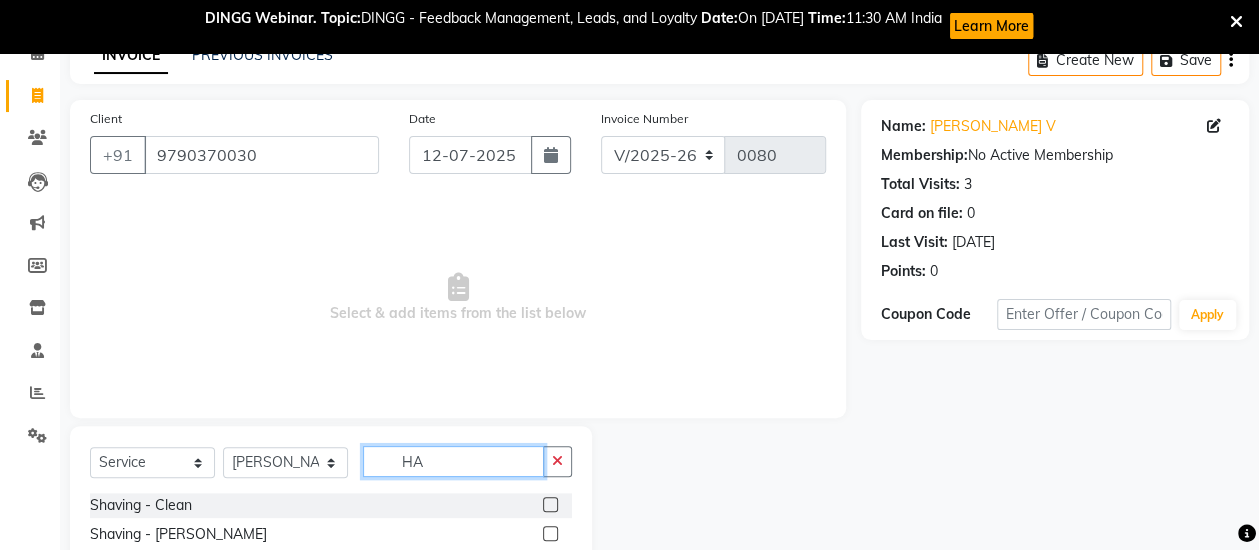 type on "HA" 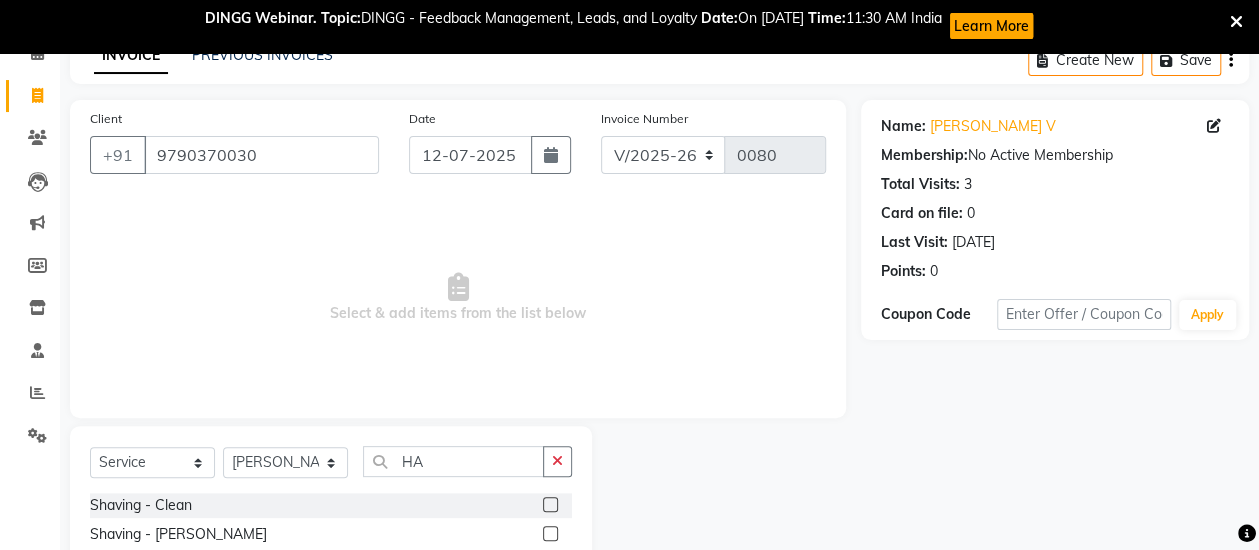 click 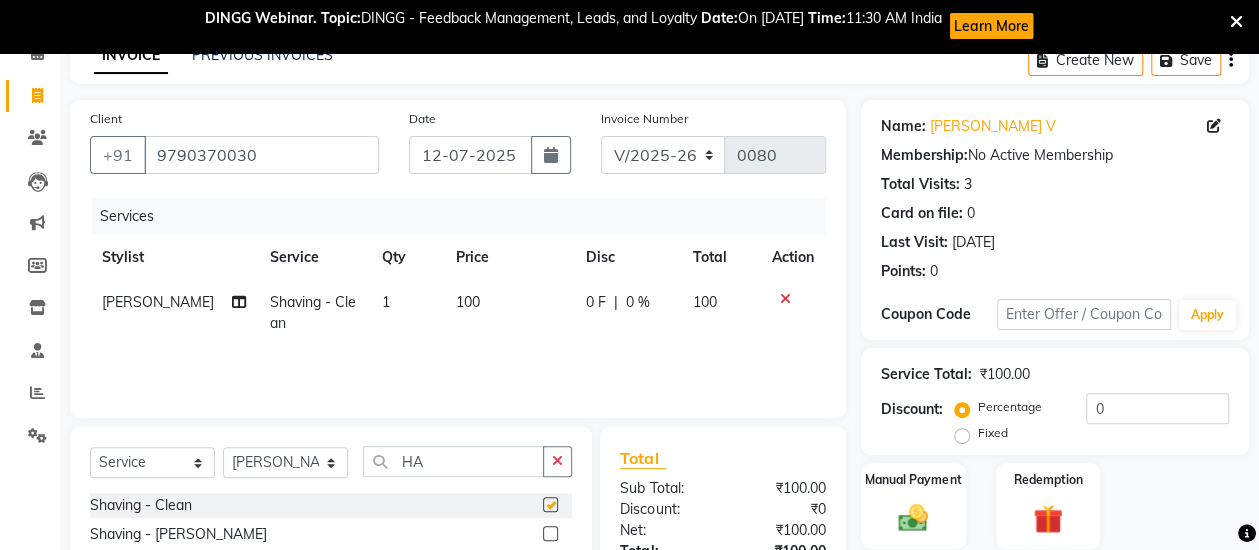 checkbox on "false" 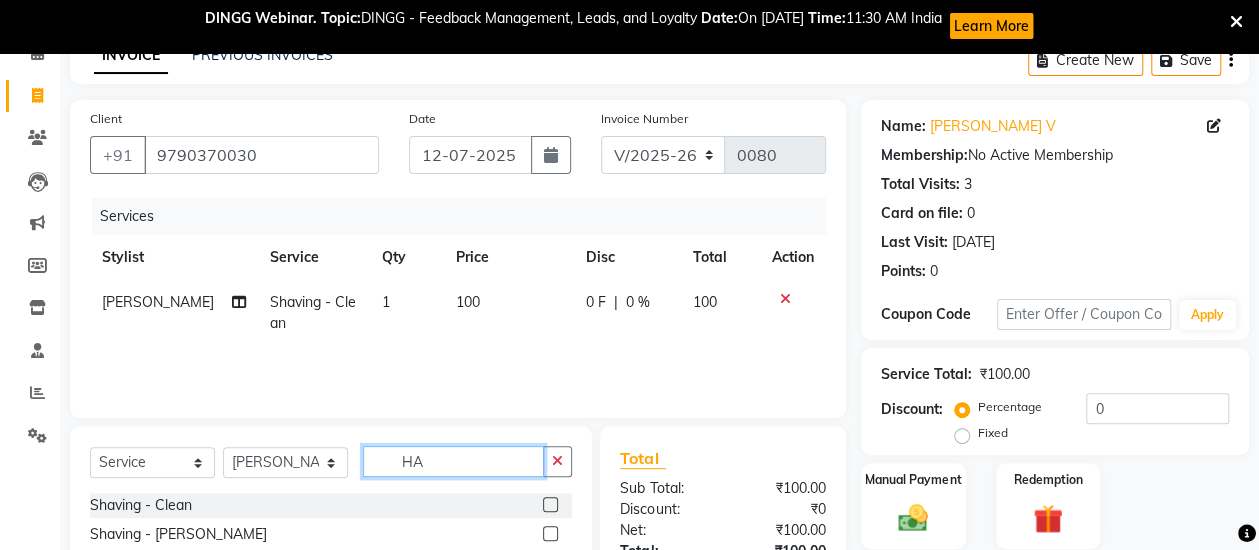 click on "HA" 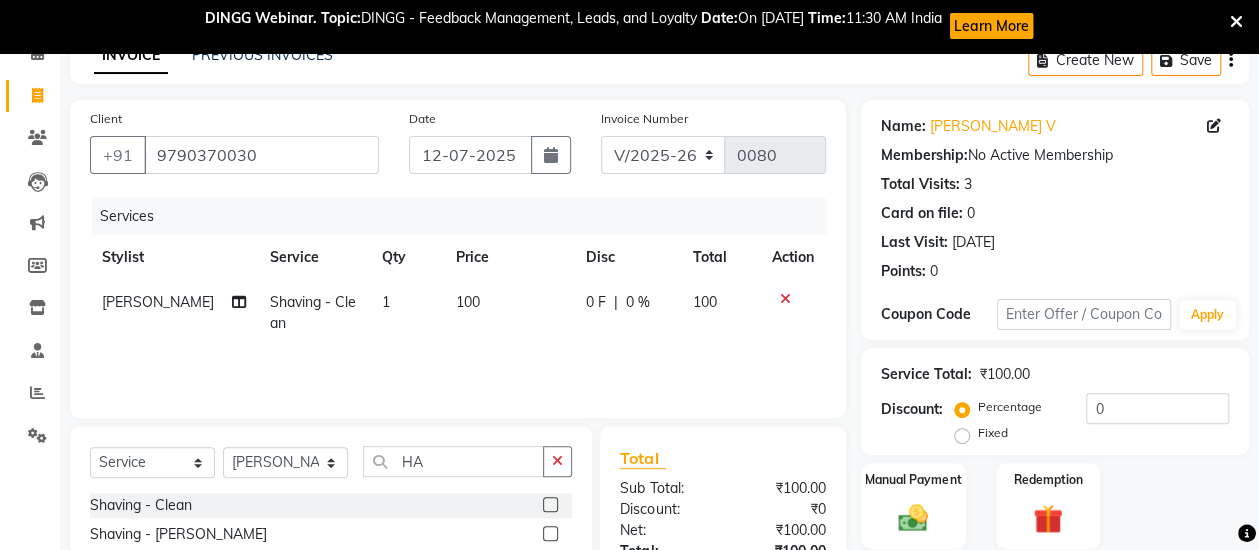 click 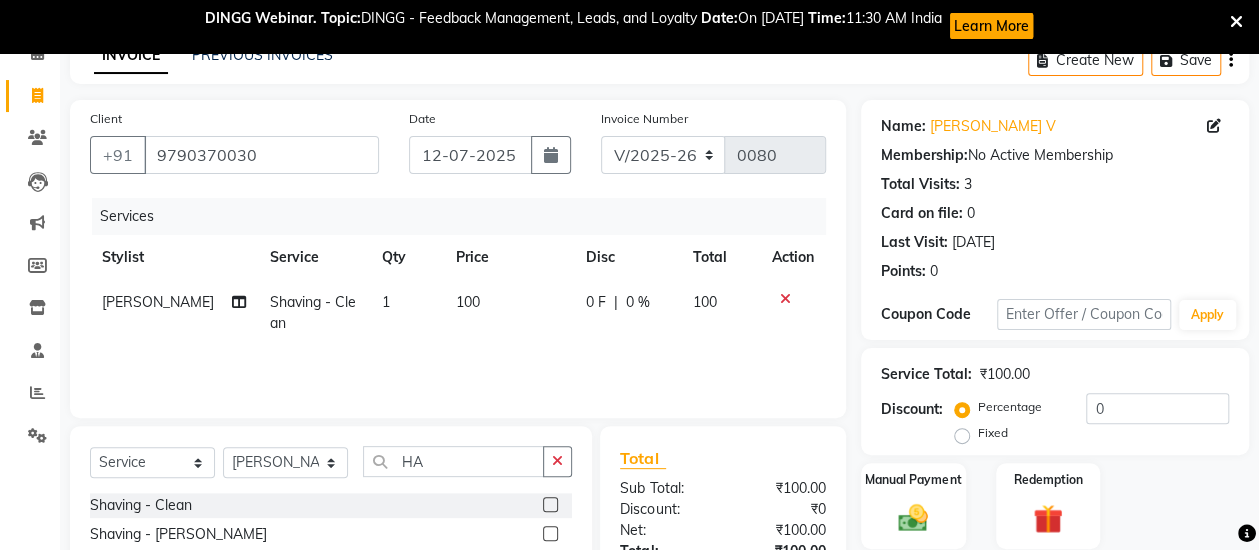 click 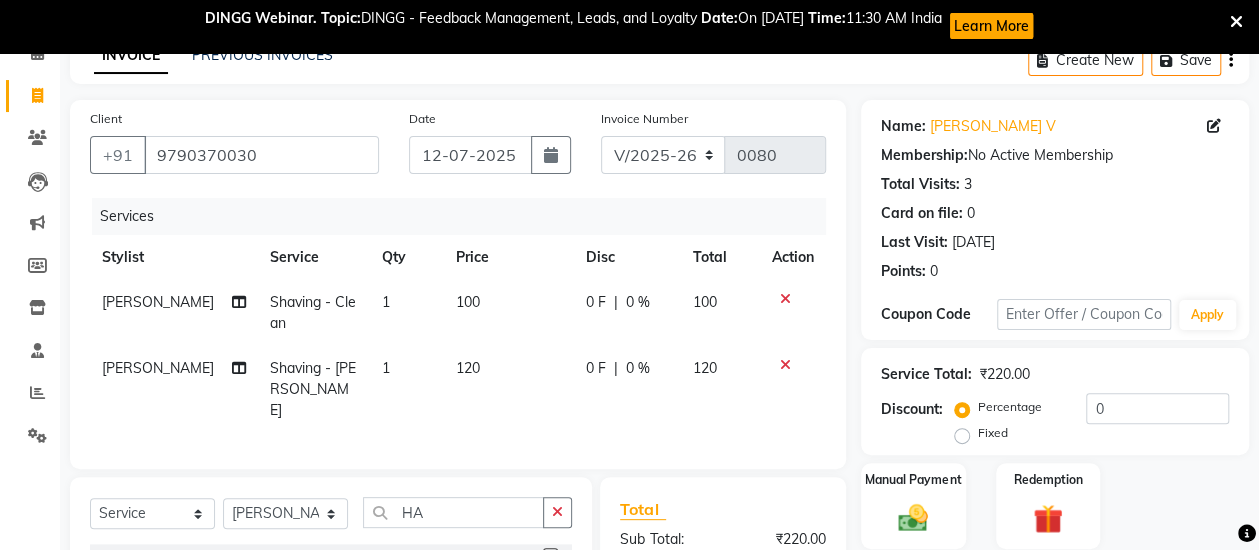 checkbox on "false" 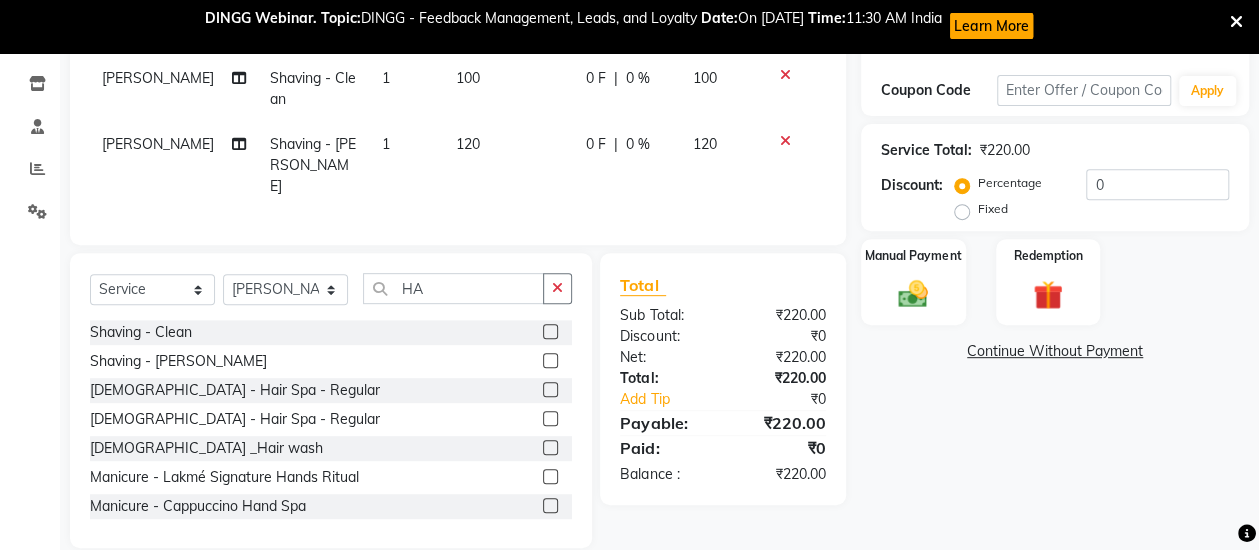 scroll, scrollTop: 348, scrollLeft: 0, axis: vertical 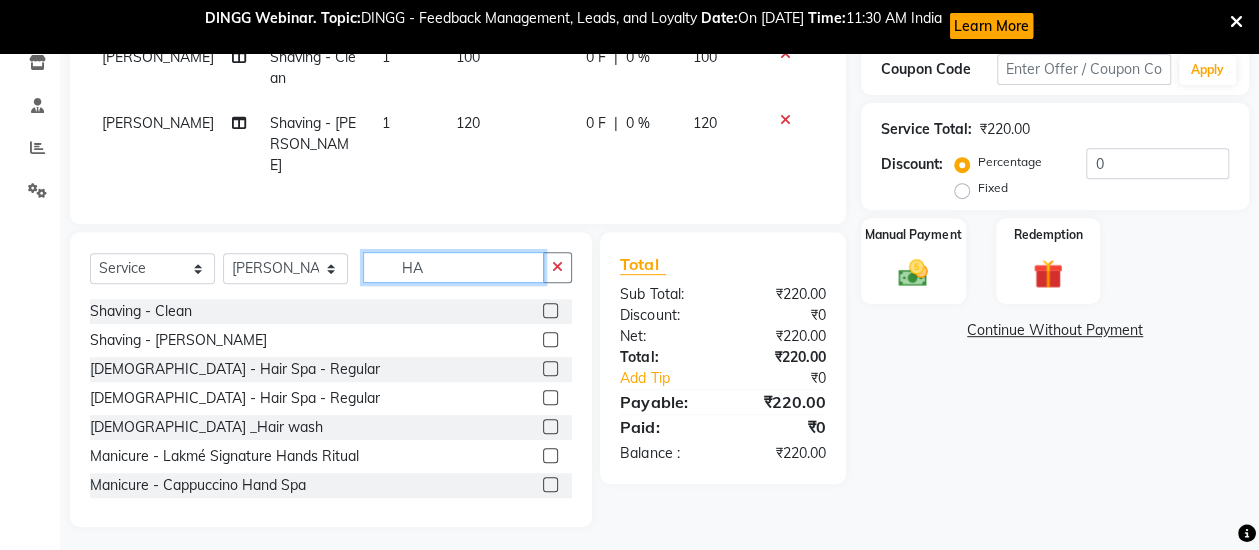 click on "HA" 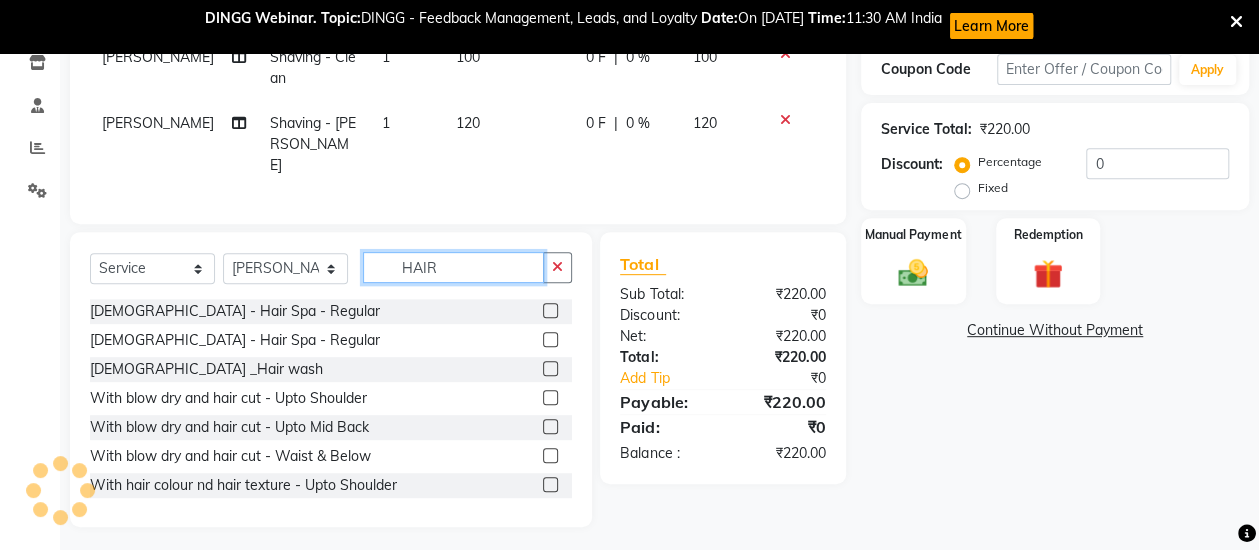 type on "HAIR" 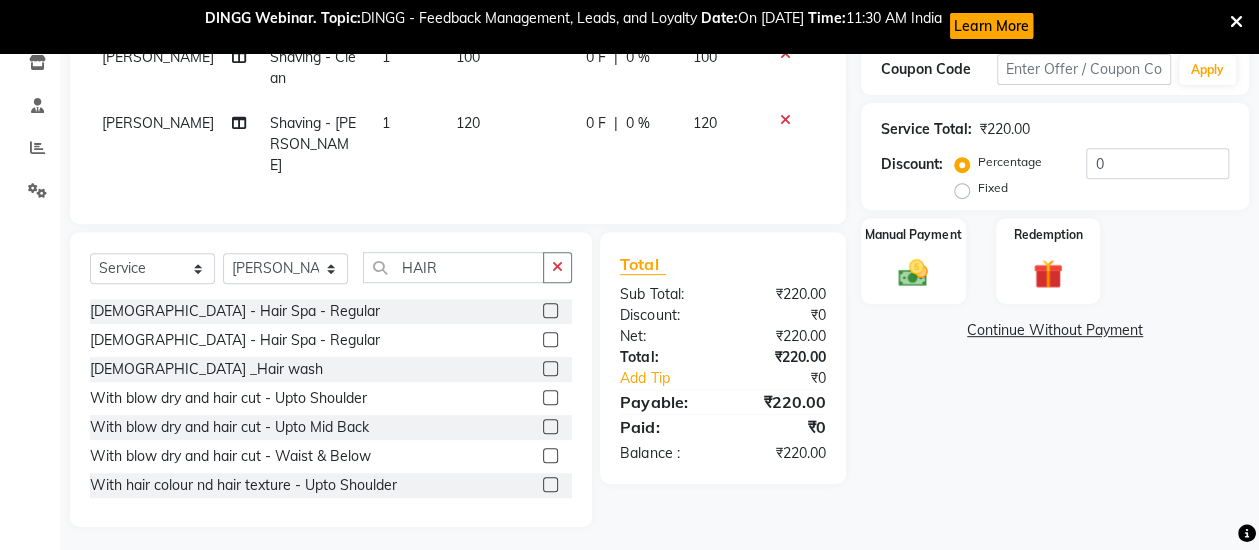 click on "[DEMOGRAPHIC_DATA] - Hair Spa - Regular  [DEMOGRAPHIC_DATA] - Hair Spa - Regular  [DEMOGRAPHIC_DATA] _Hair wash  With blow dry and hair cut  - Upto Shoulder  With blow dry and hair cut  - Upto Mid Back  With blow dry and hair cut  - Waist & Below  With hair colour nd hair texture - Upto Shoulder  With hair colour nd hair texture - Upto Mid Back  With hair colour nd hair texture - Waist & Below  HAIR CUT - Child (Under 12 years)  HAIR CUT - Fringe  HAIR CUT - Stylist  HAIR CUT - Senior Stylist  HAIR CUT - Designer  HAIR CUT - Additional Charge- Backstage Hero  HAIR CUT - Ragular  OPEN HAIRSTYLING - Upgrade for Premium Hair Wash  Hair Colour  - Root Touchup 2 Inch  Hair Colour - Streax hair Colour  Hair Colour - L'Oréal hair Colour  Global Hair Colouring  - Upto Shoulder..  Global Hair Colouring  - Upto Mid Back..  Global Hair Colouring  - Waist & Below ..  Global Hair Colouring  - Upto Shoulder  Global Hair Colouring  - Upto Mid Back  Global Hair Colouring  - Waist & Below  Natural Hair Colour  - Root Touchup 2 Inch  Mens Hair wash" 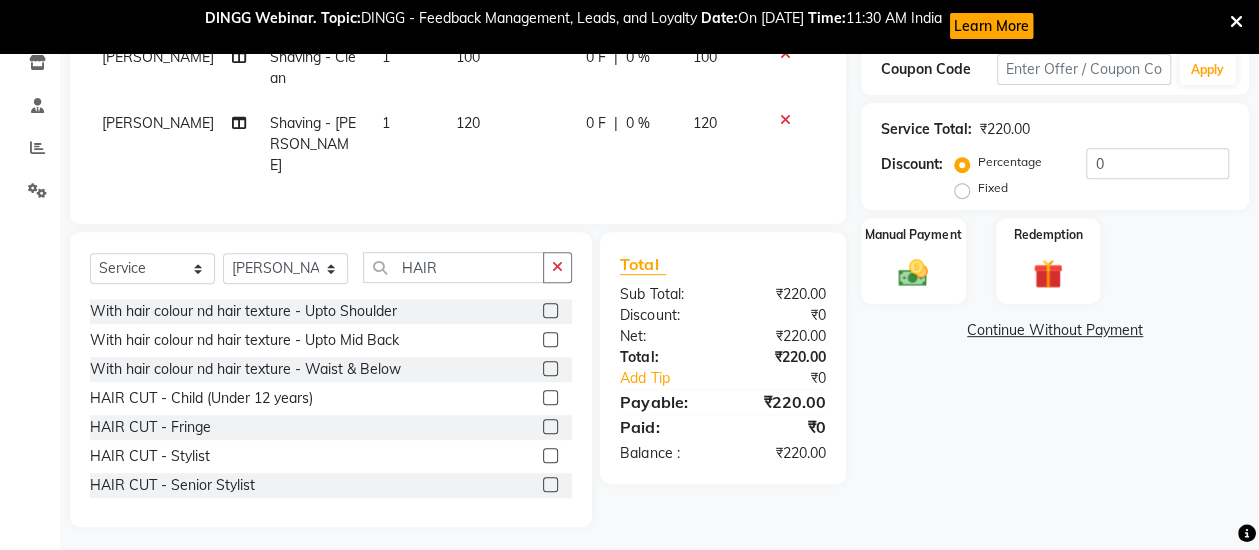 scroll, scrollTop: 349, scrollLeft: 0, axis: vertical 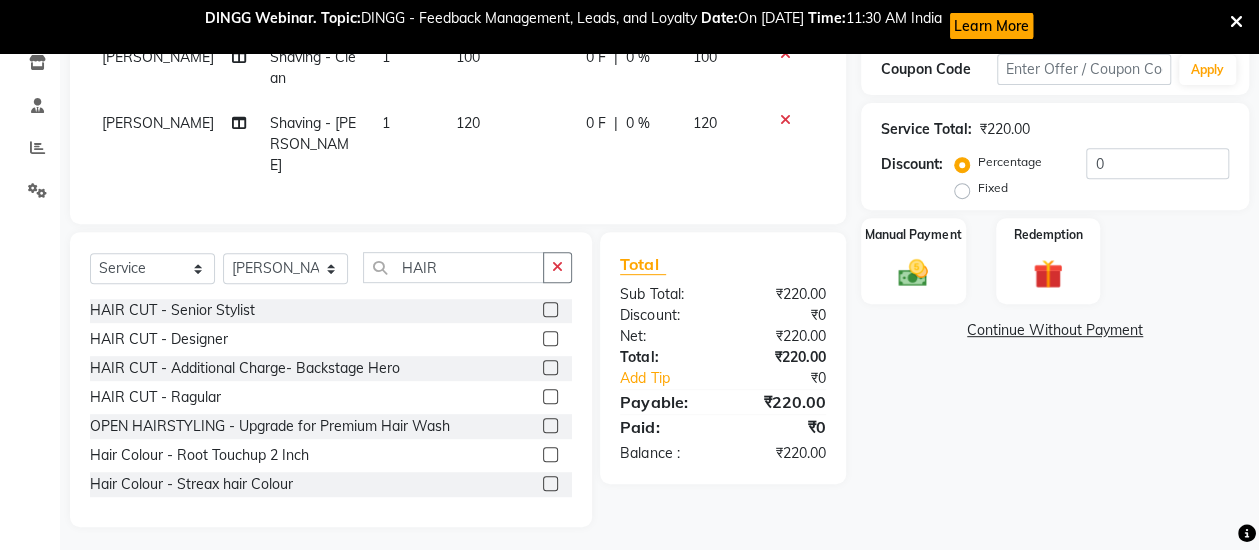 click 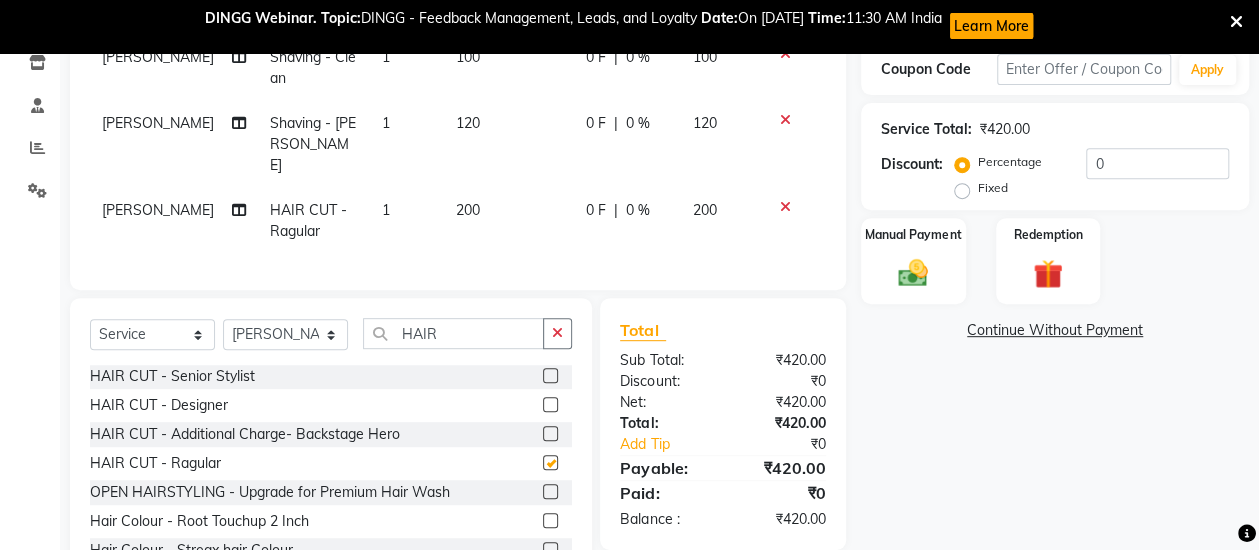 checkbox on "false" 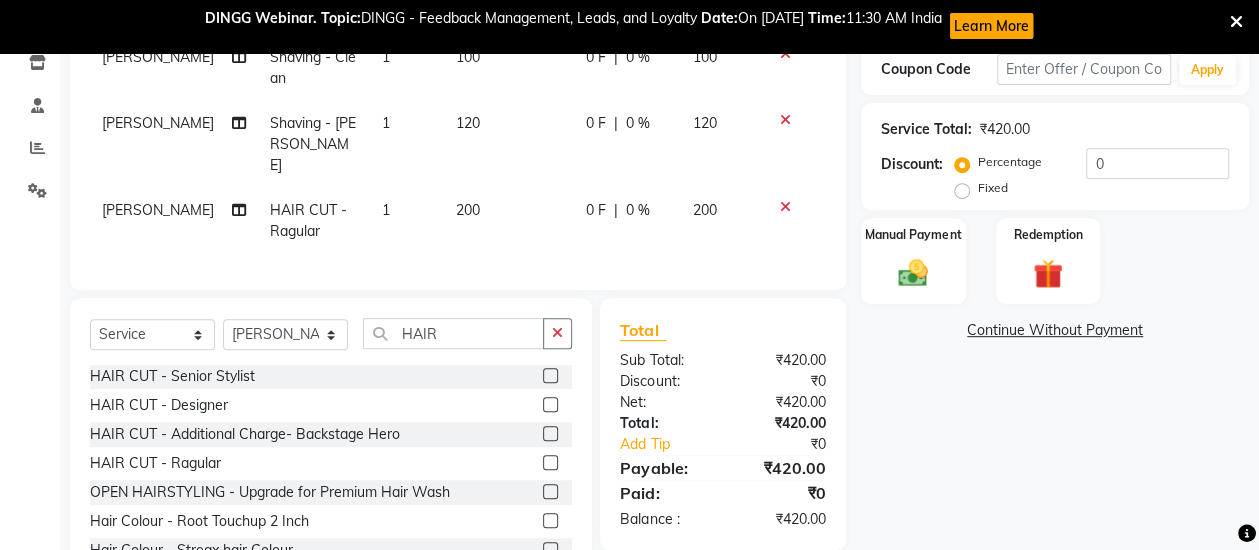 scroll, scrollTop: 0, scrollLeft: 0, axis: both 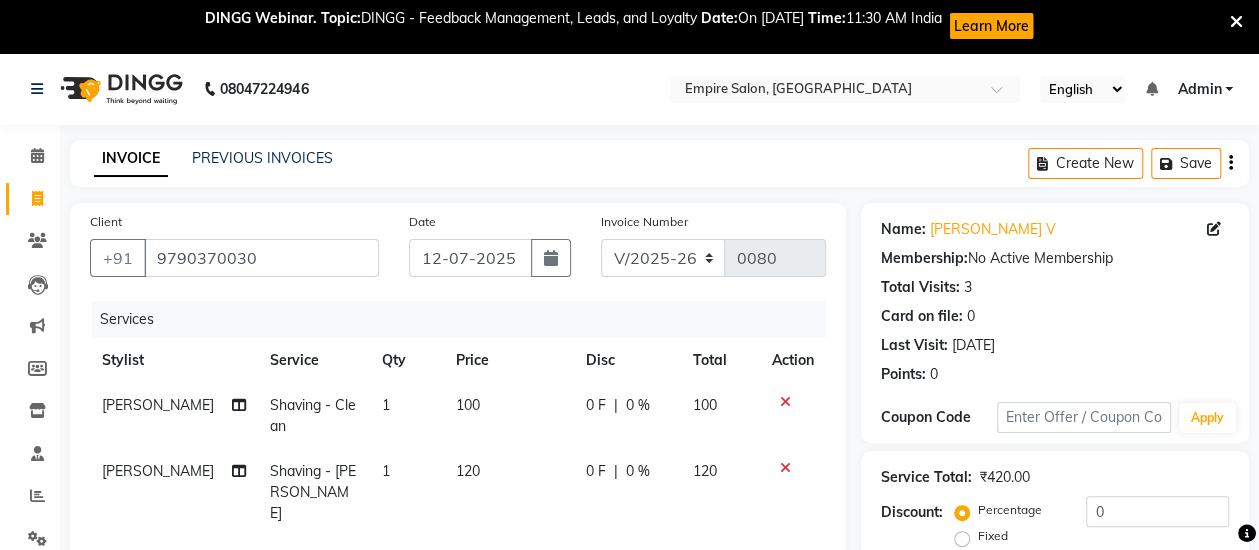 click 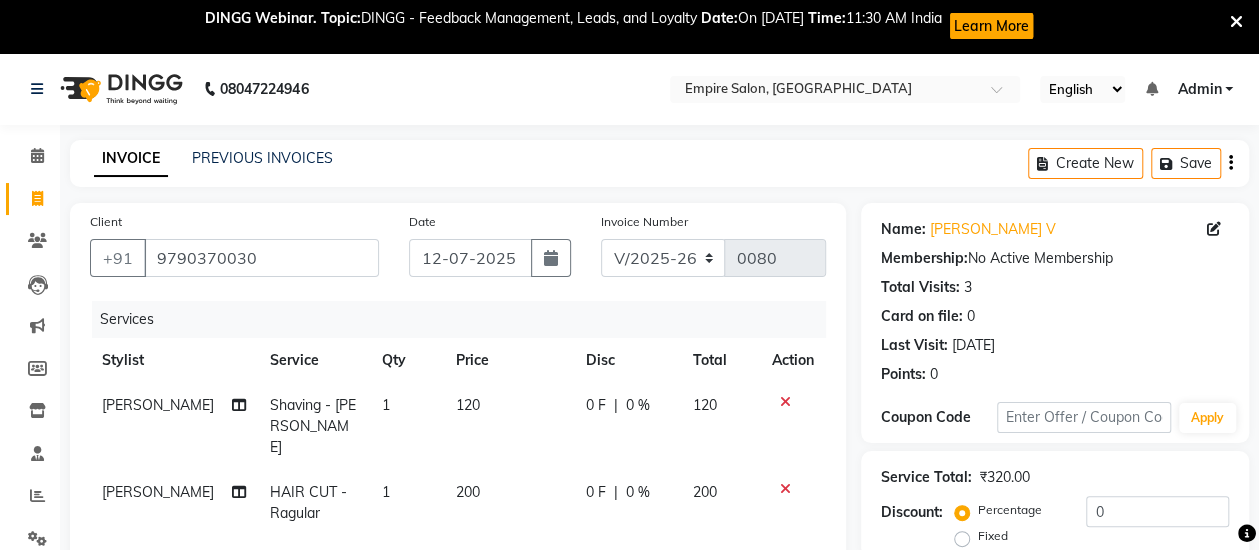 click on "120" 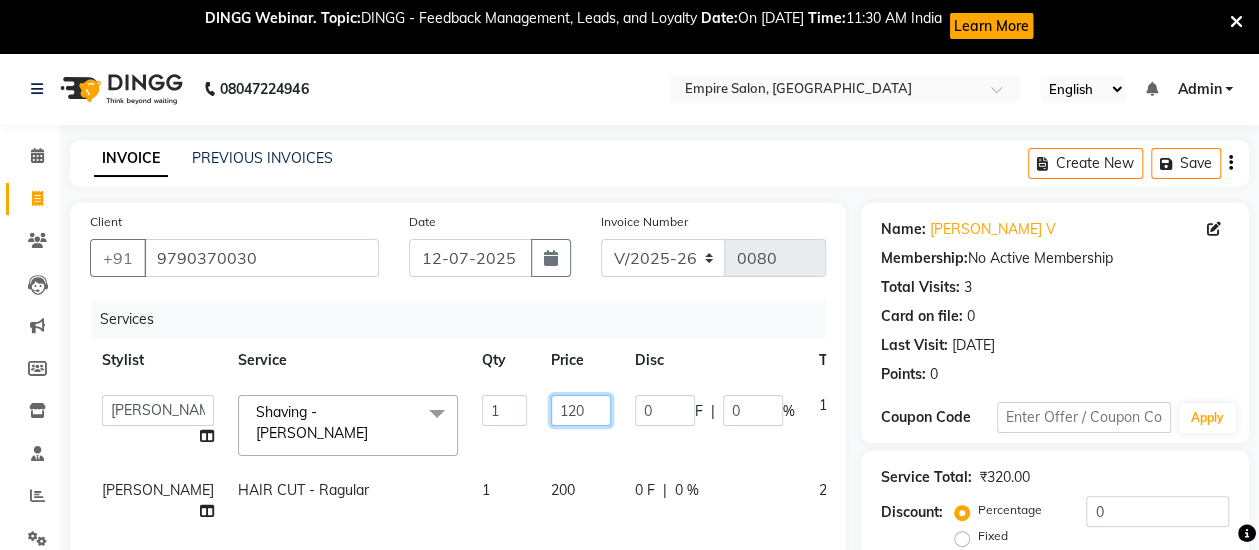 click on "120" 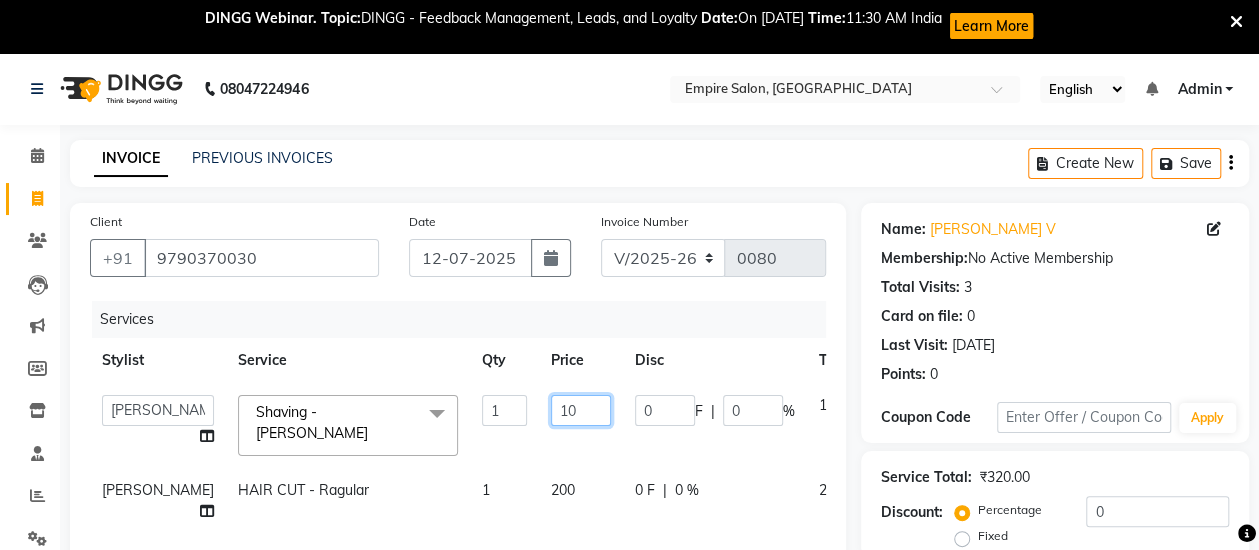 type on "100" 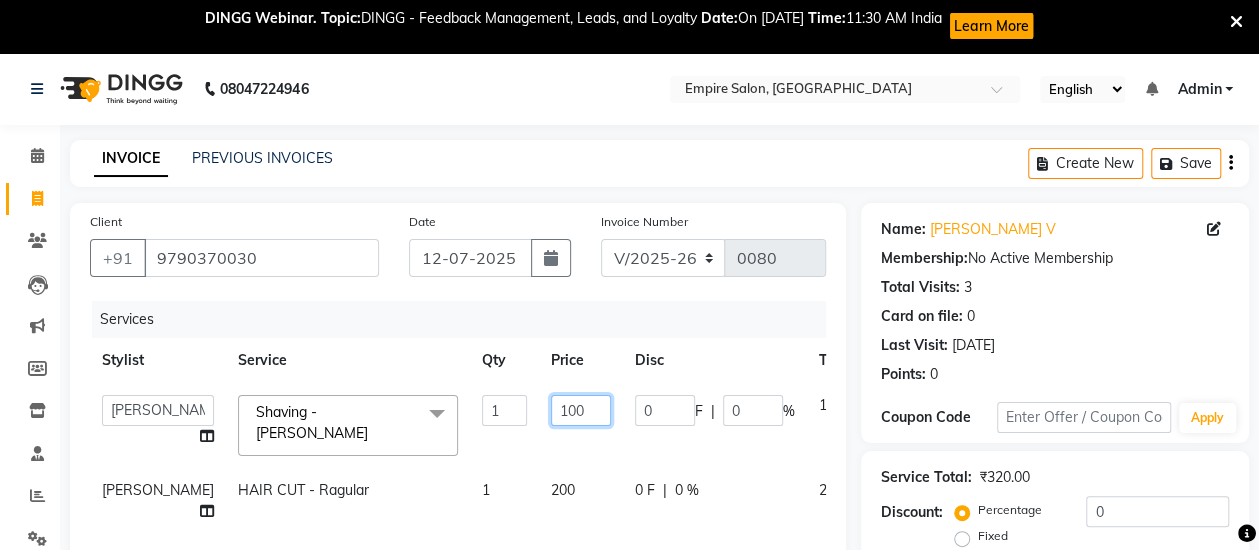 scroll, scrollTop: 380, scrollLeft: 0, axis: vertical 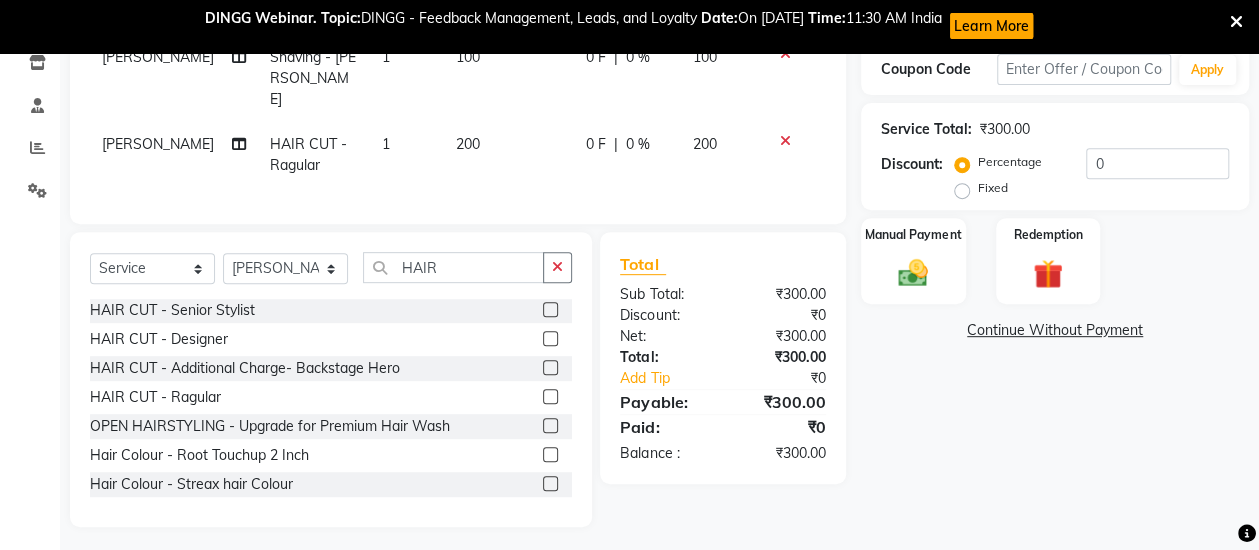 click on "Name: [PERSON_NAME] V  Membership:  No Active Membership  Total Visits:  3 Card on file:  0 Last Visit:   [DATE] Points:   0  Coupon Code Apply Service Total:  ₹300.00  Discount:  Percentage   Fixed  0 Manual Payment Redemption  Continue Without Payment" 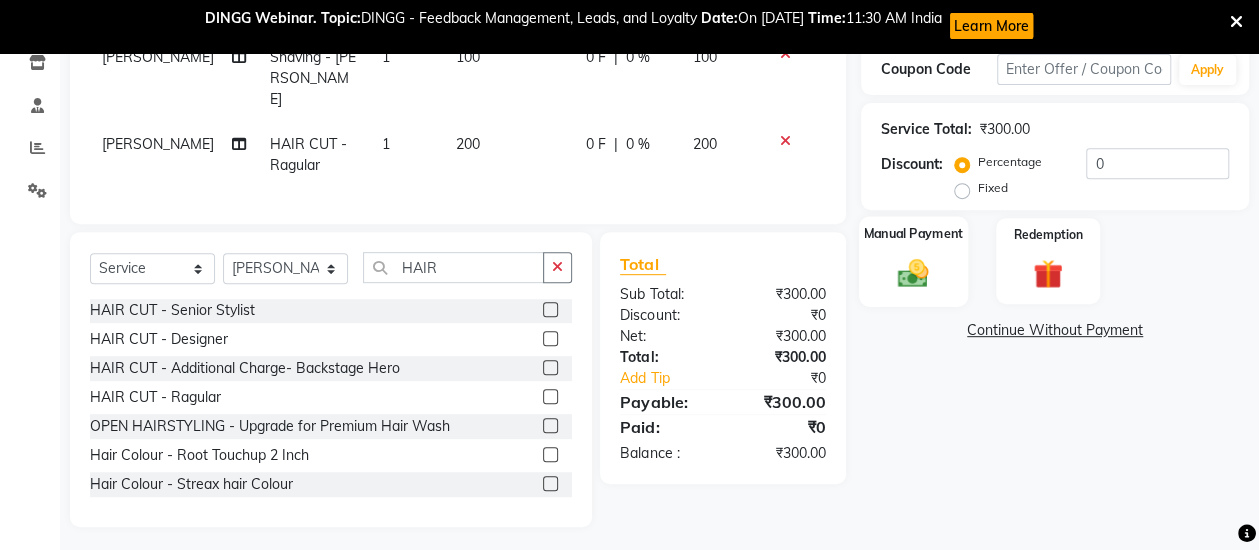click on "Manual Payment" 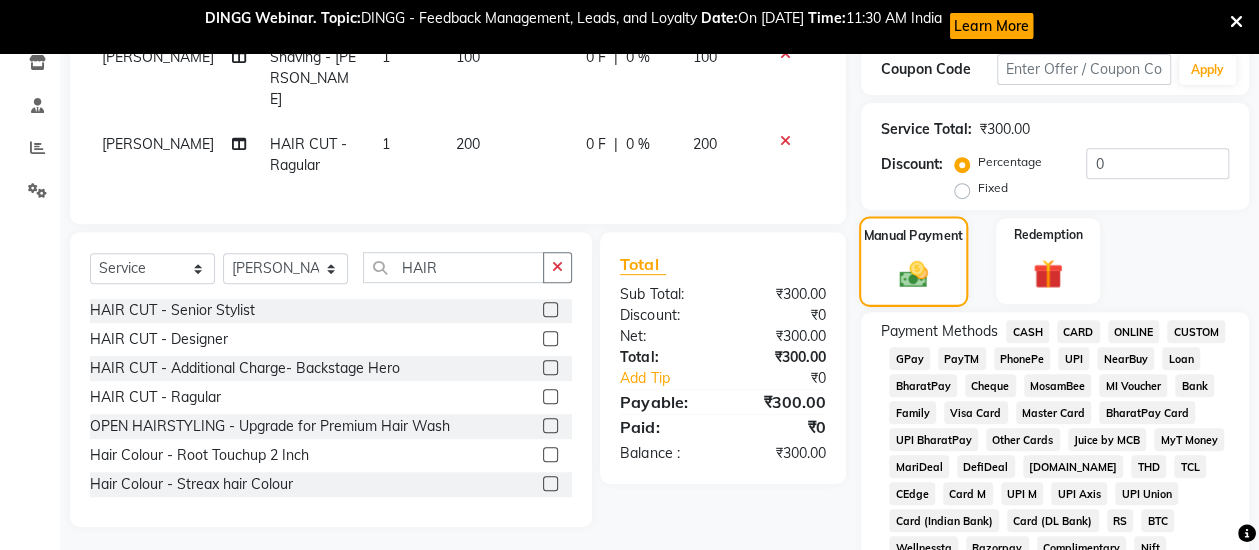 scroll, scrollTop: 380, scrollLeft: 0, axis: vertical 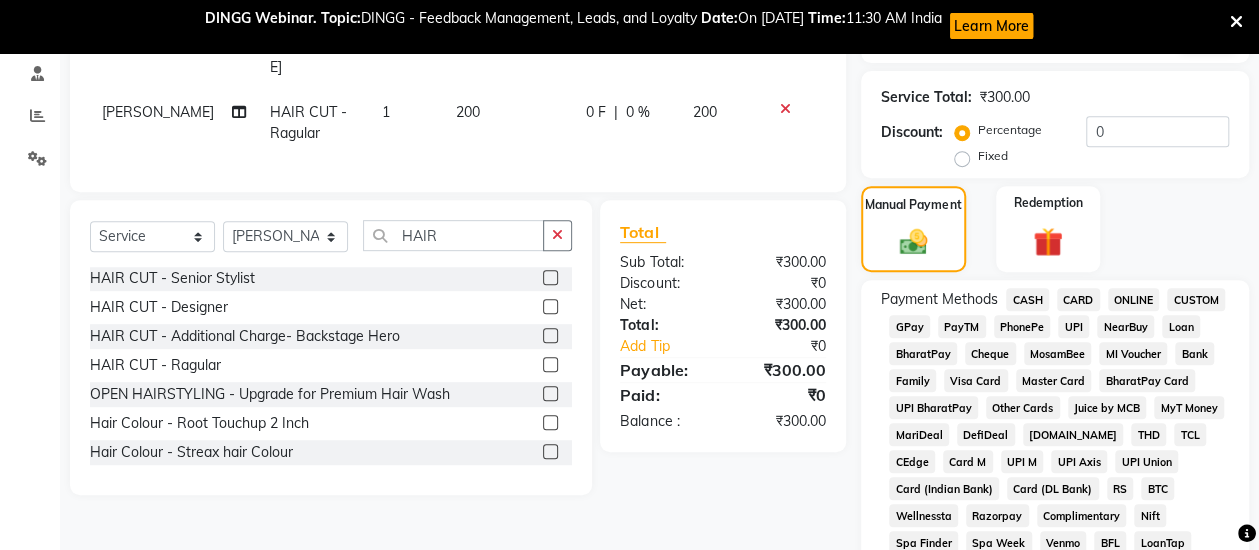 click on "ONLINE" 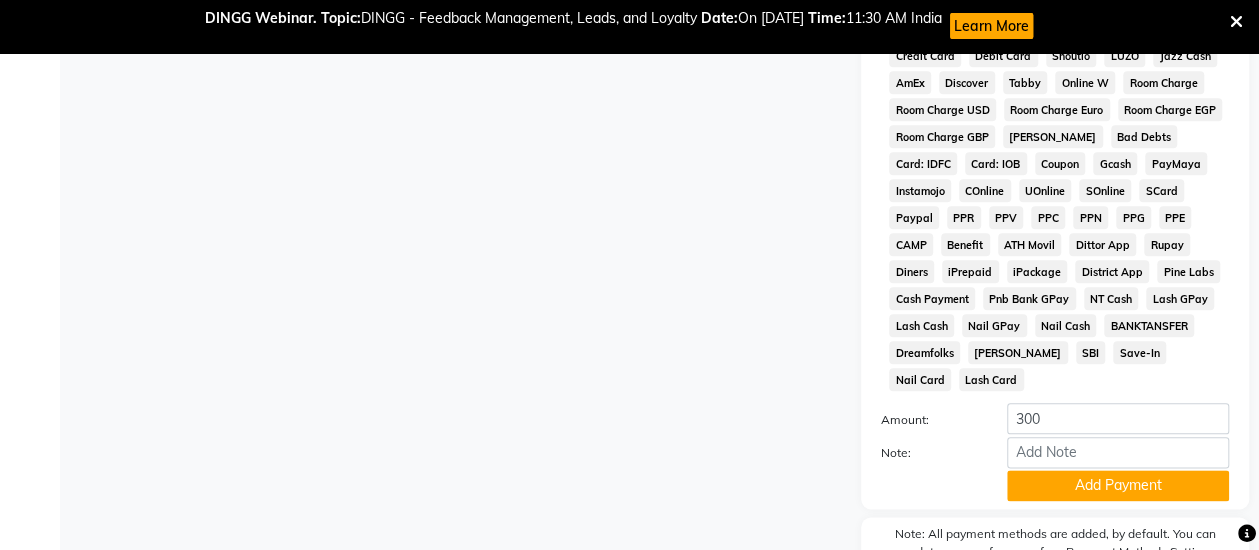 scroll, scrollTop: 993, scrollLeft: 0, axis: vertical 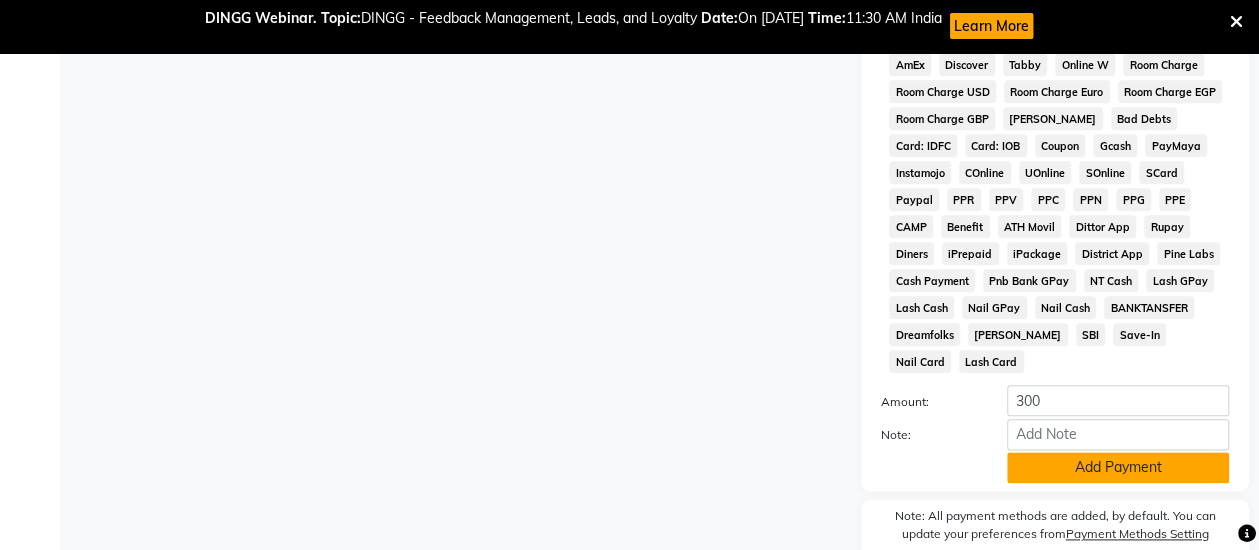 click on "Add Payment" 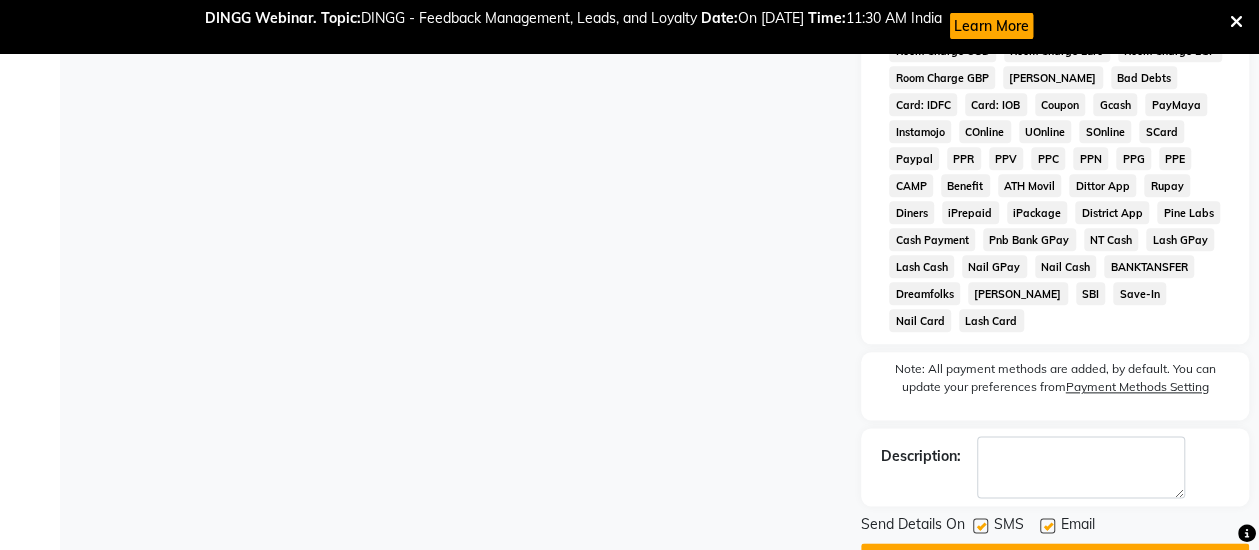 scroll, scrollTop: 1066, scrollLeft: 0, axis: vertical 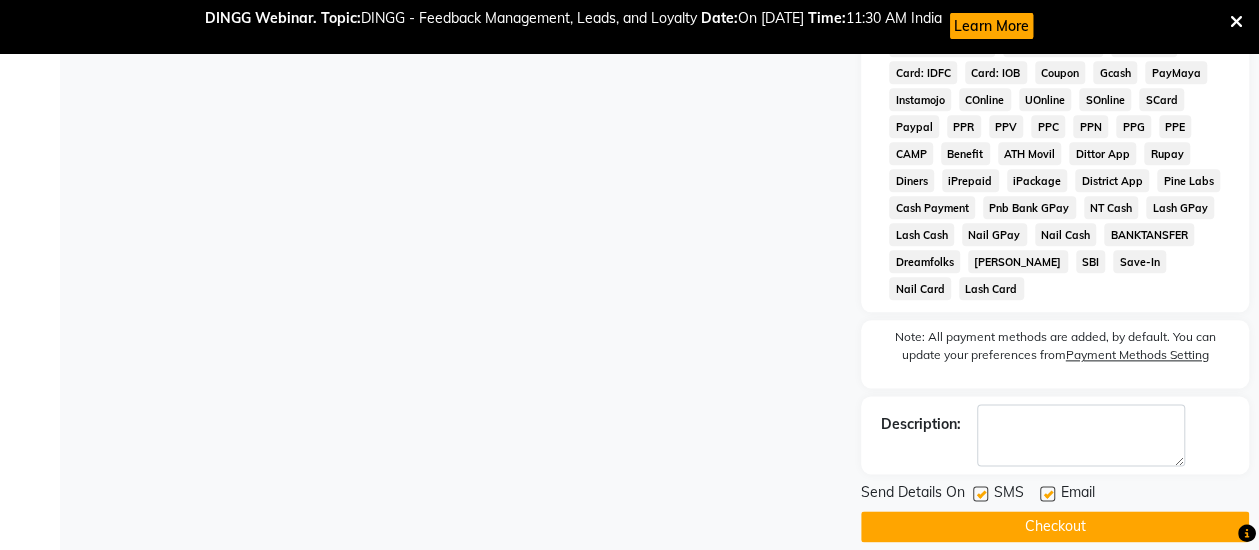 click on "Checkout" 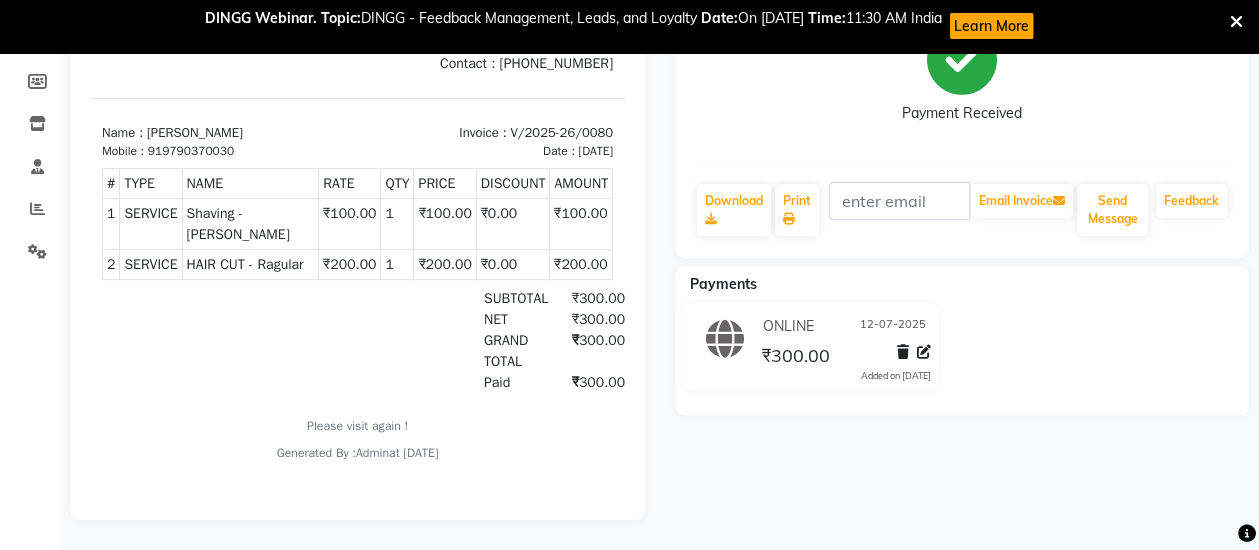 scroll, scrollTop: 0, scrollLeft: 0, axis: both 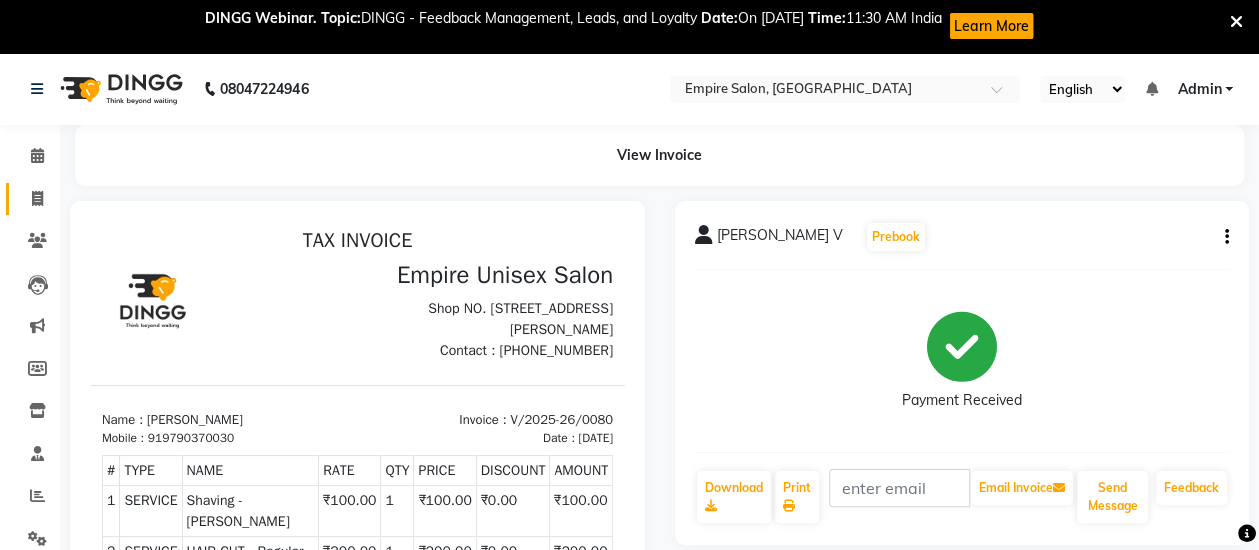 click on "Invoice" 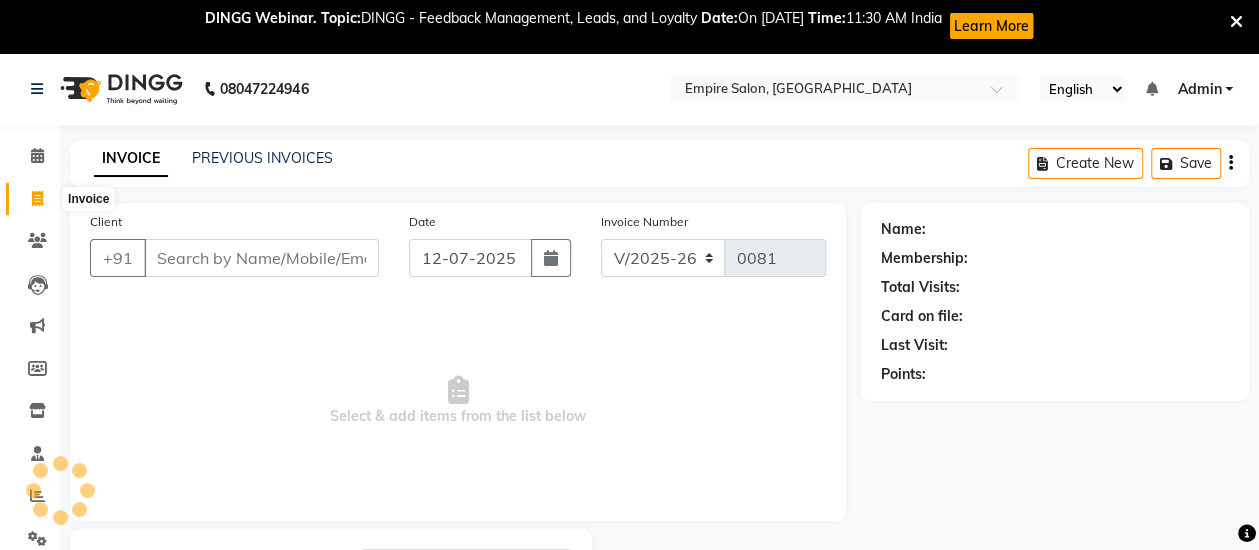 scroll, scrollTop: 103, scrollLeft: 0, axis: vertical 